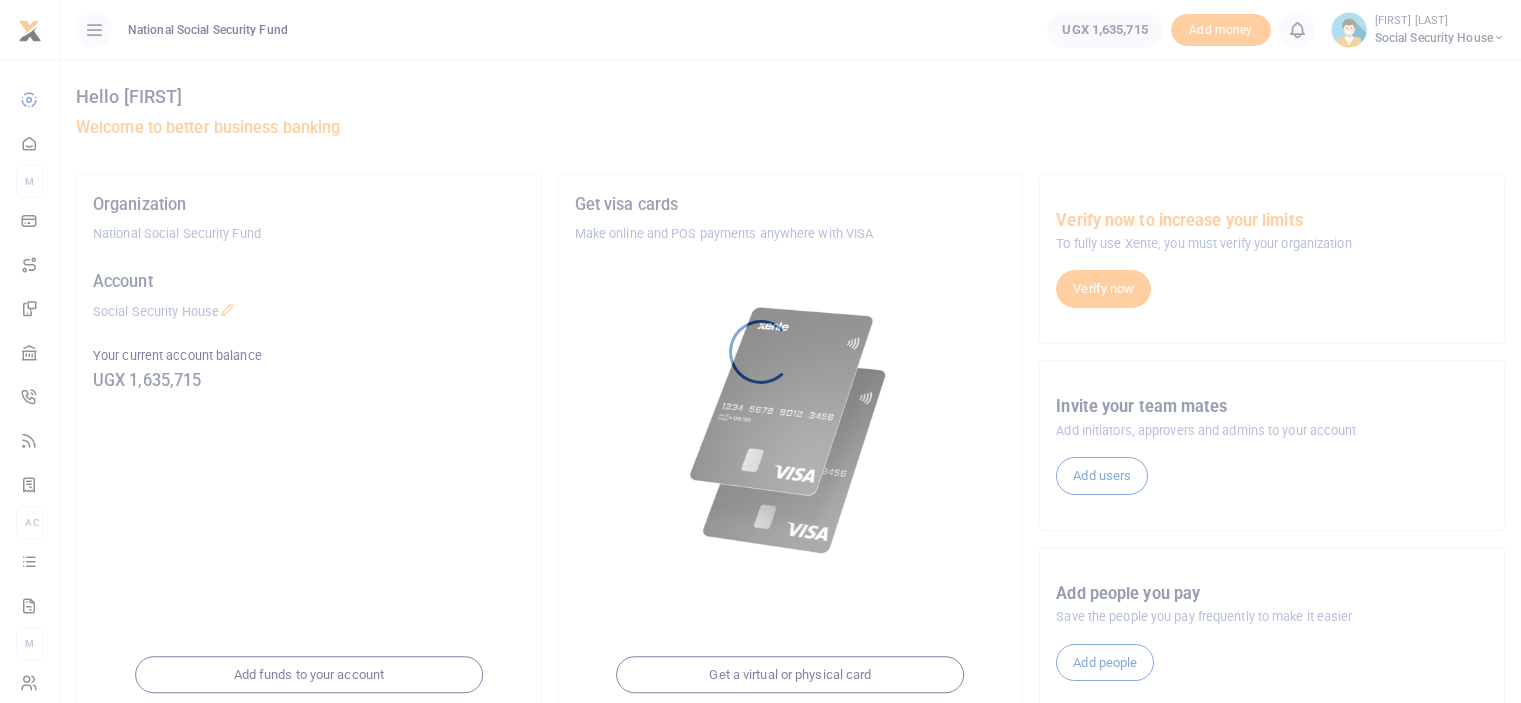 scroll, scrollTop: 0, scrollLeft: 0, axis: both 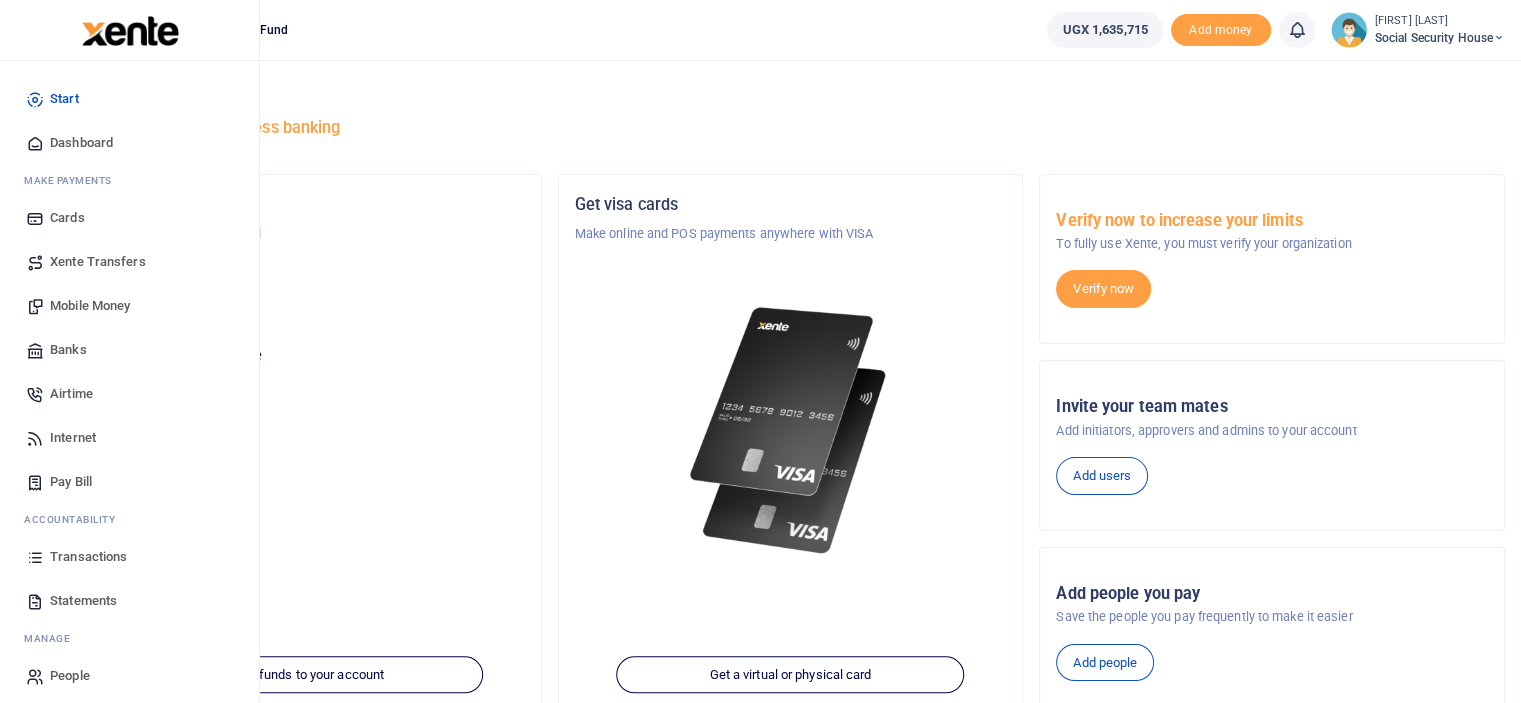 click on "Mobile Money" at bounding box center (90, 306) 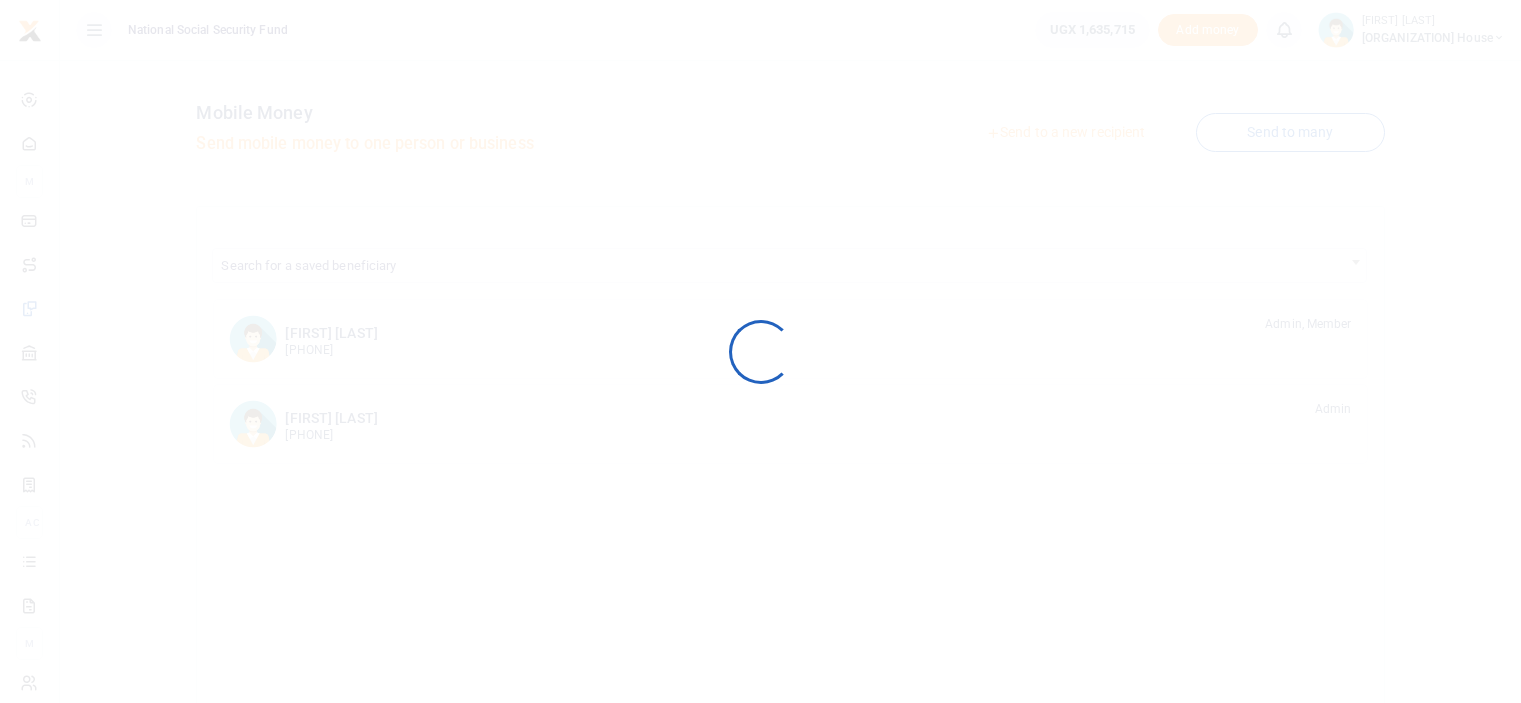 scroll, scrollTop: 0, scrollLeft: 0, axis: both 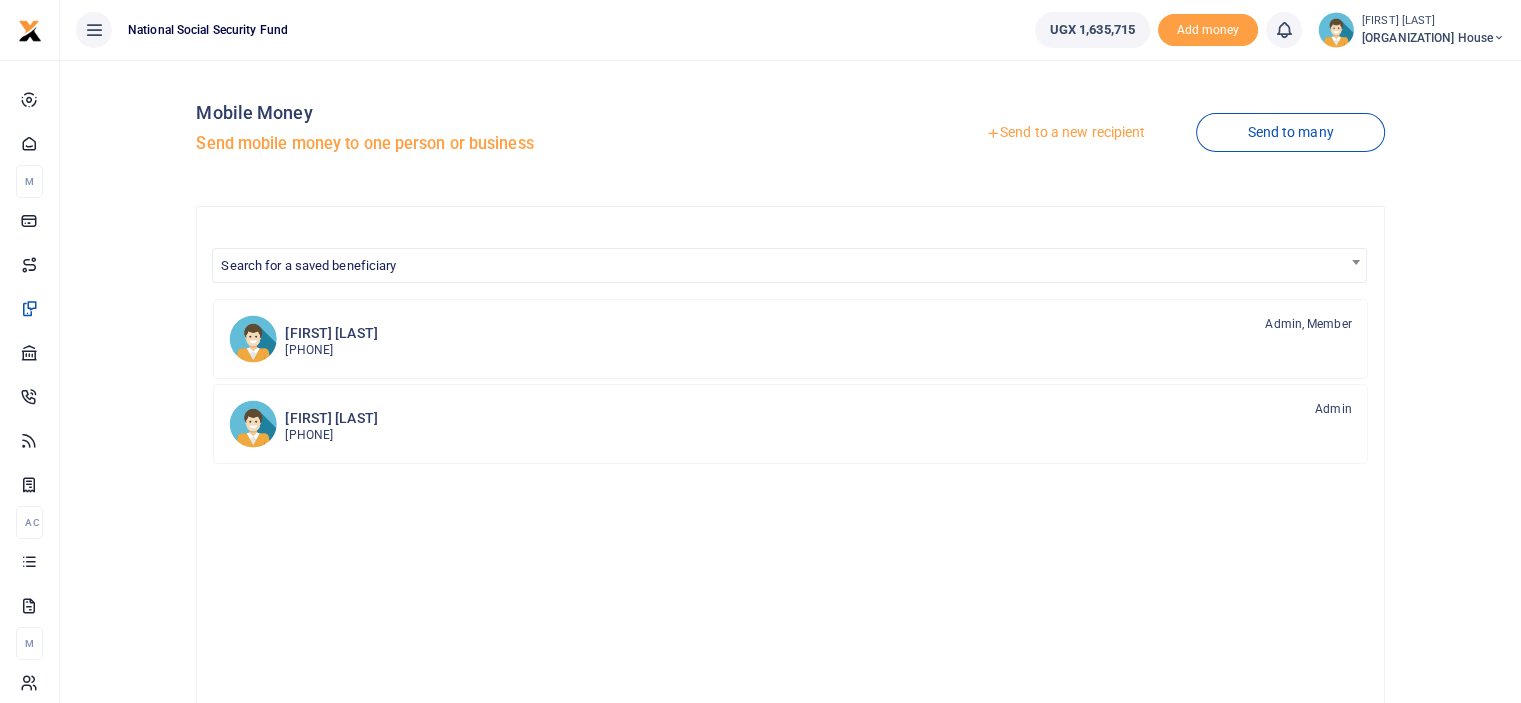 click on "Send to a new recipient" at bounding box center [1065, 133] 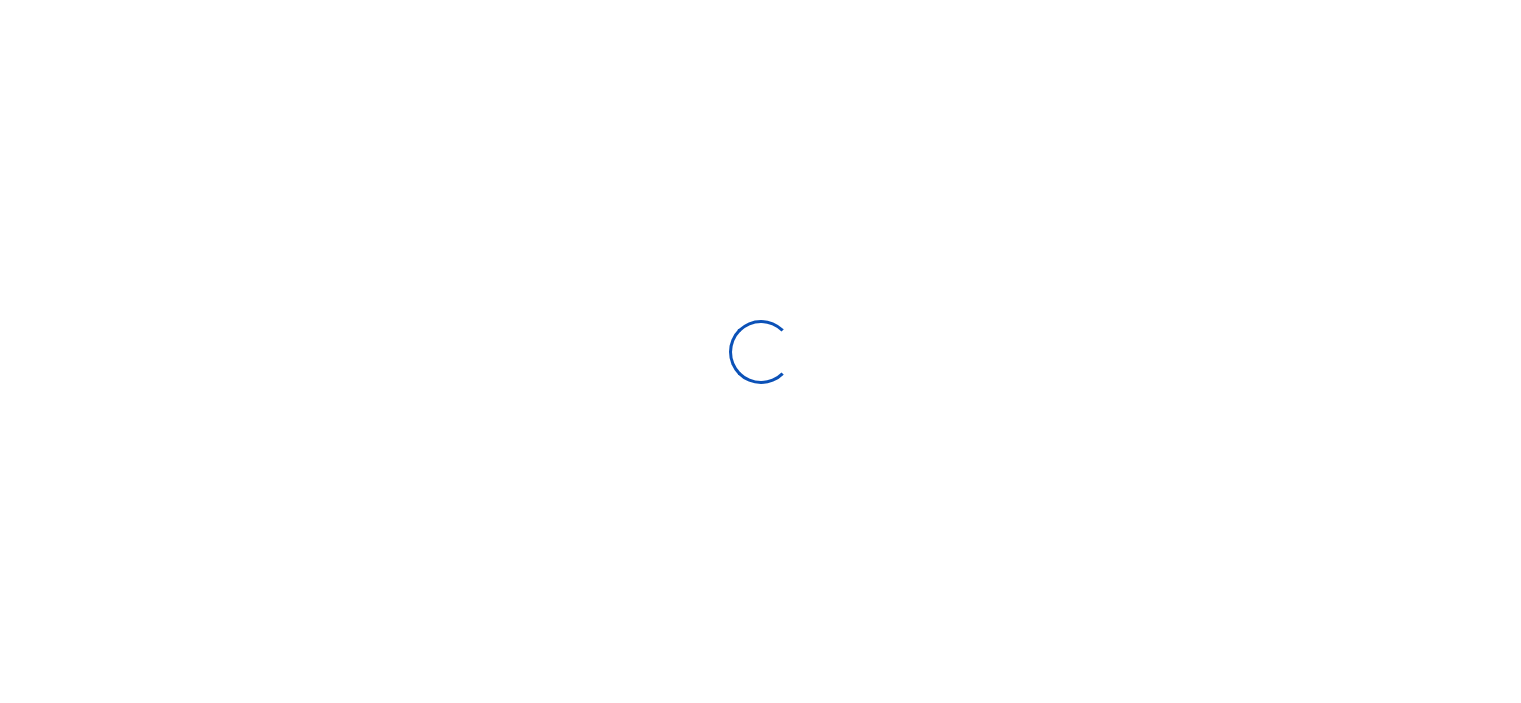 scroll, scrollTop: 0, scrollLeft: 0, axis: both 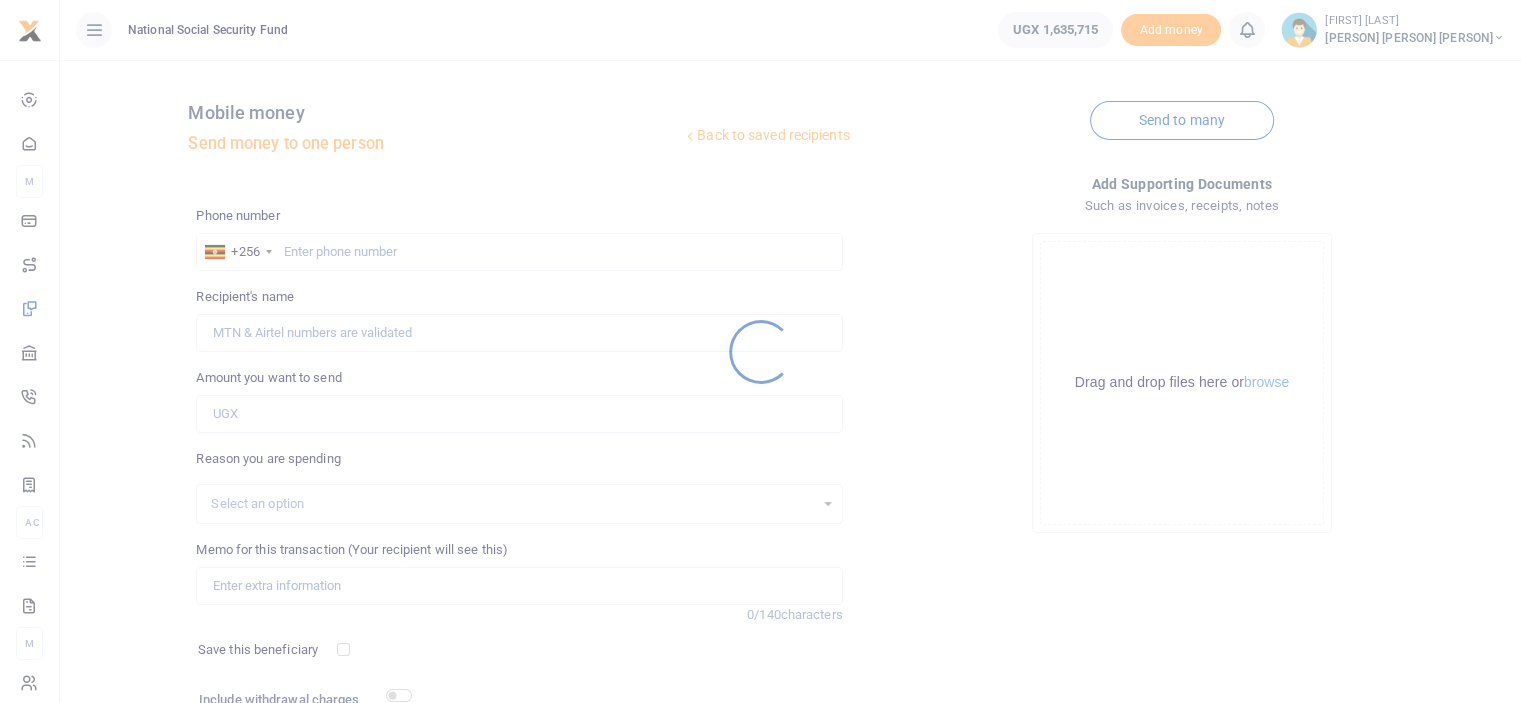 select 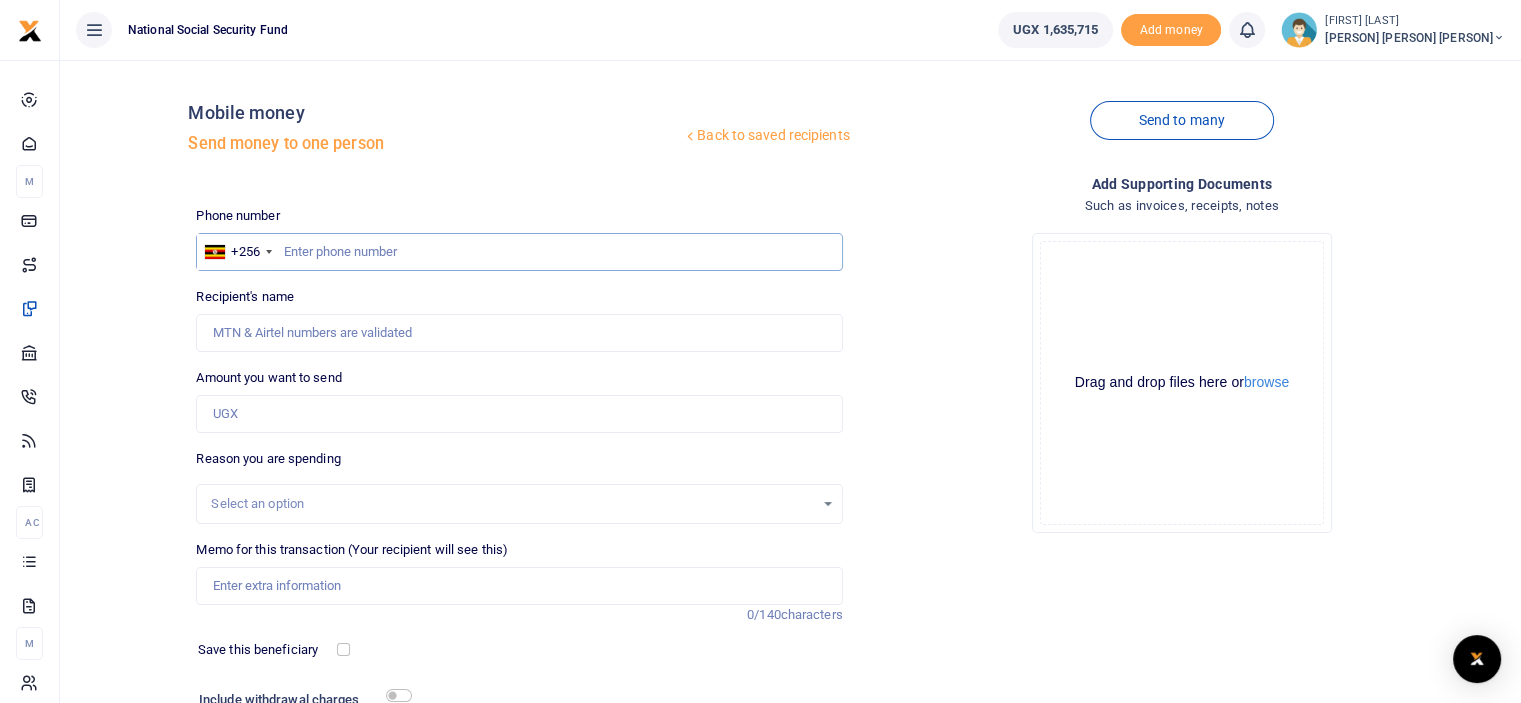 click at bounding box center (519, 252) 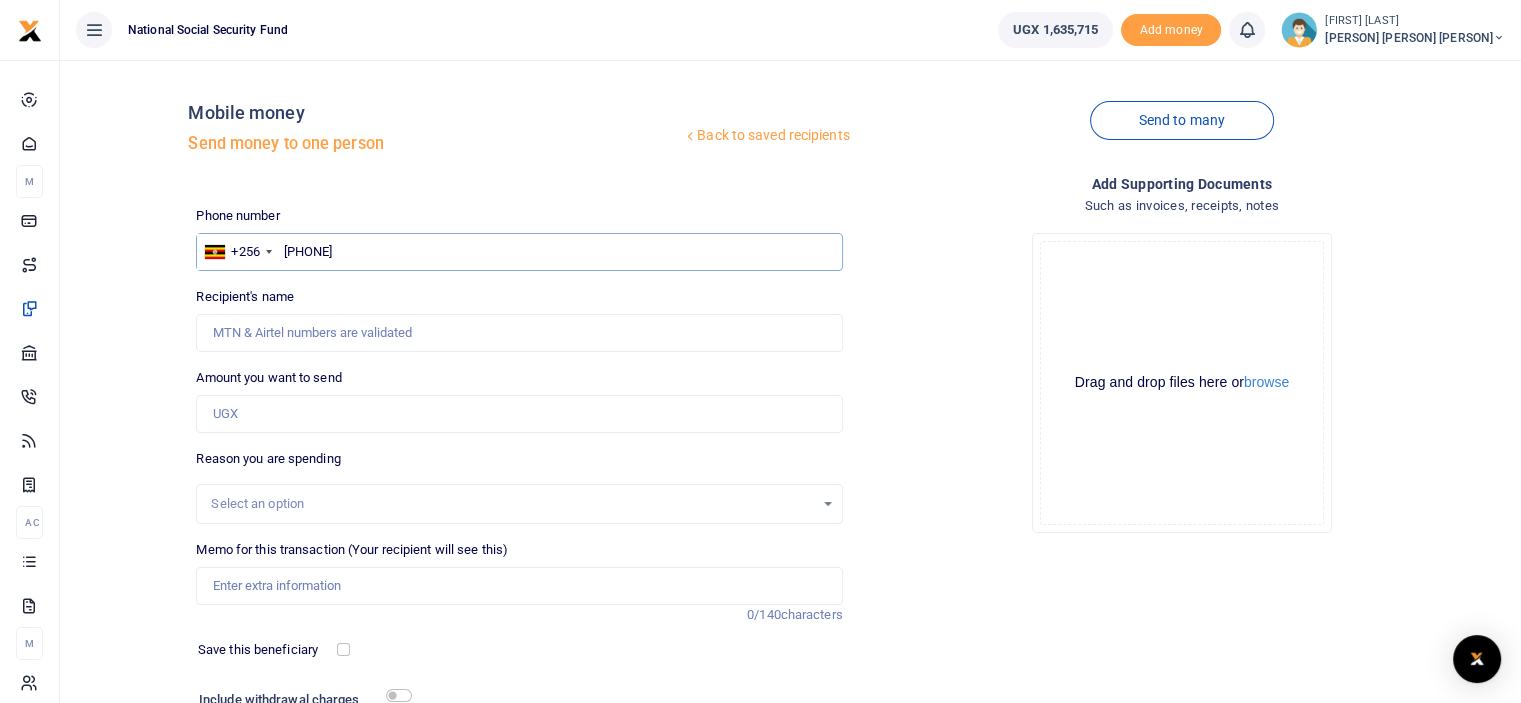 type on "[PHONE]" 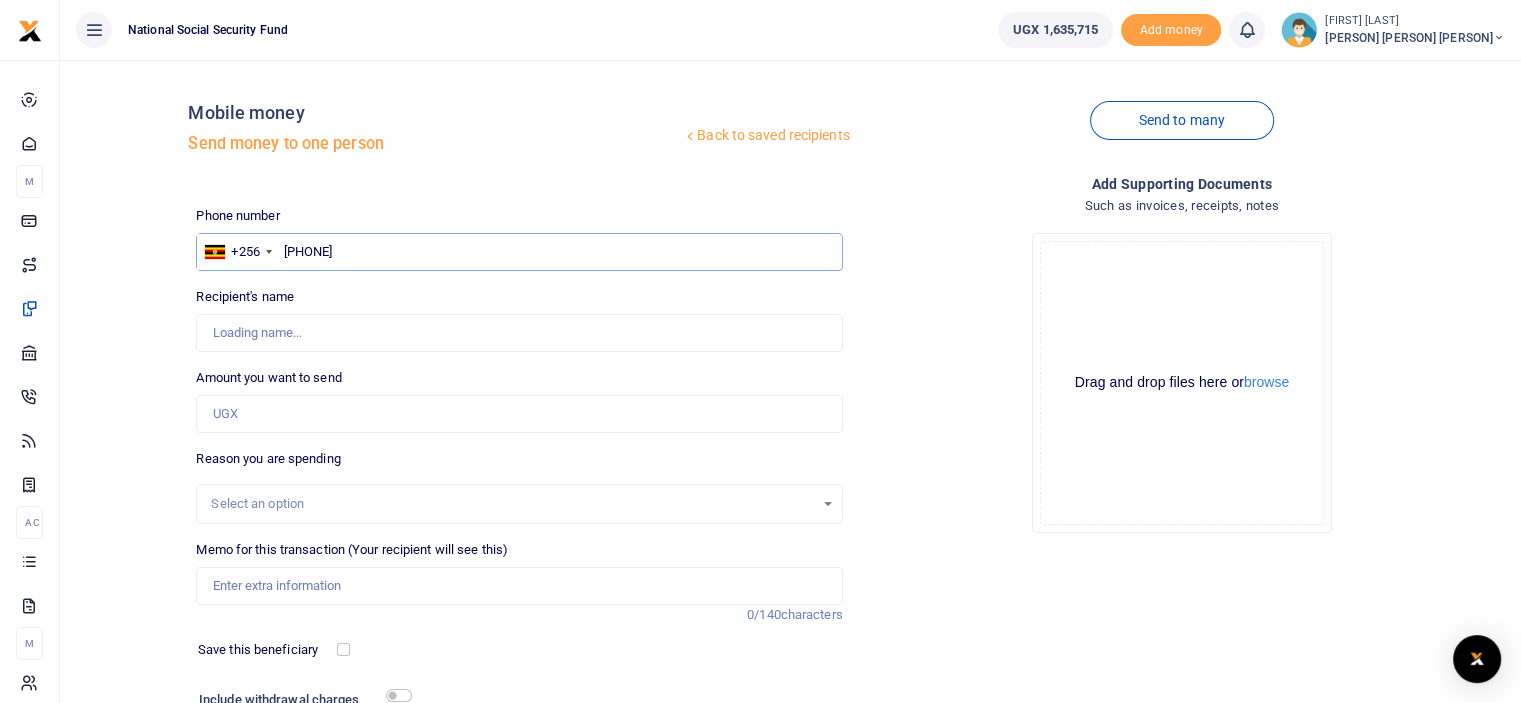 type on "[FIRST] [LAST]" 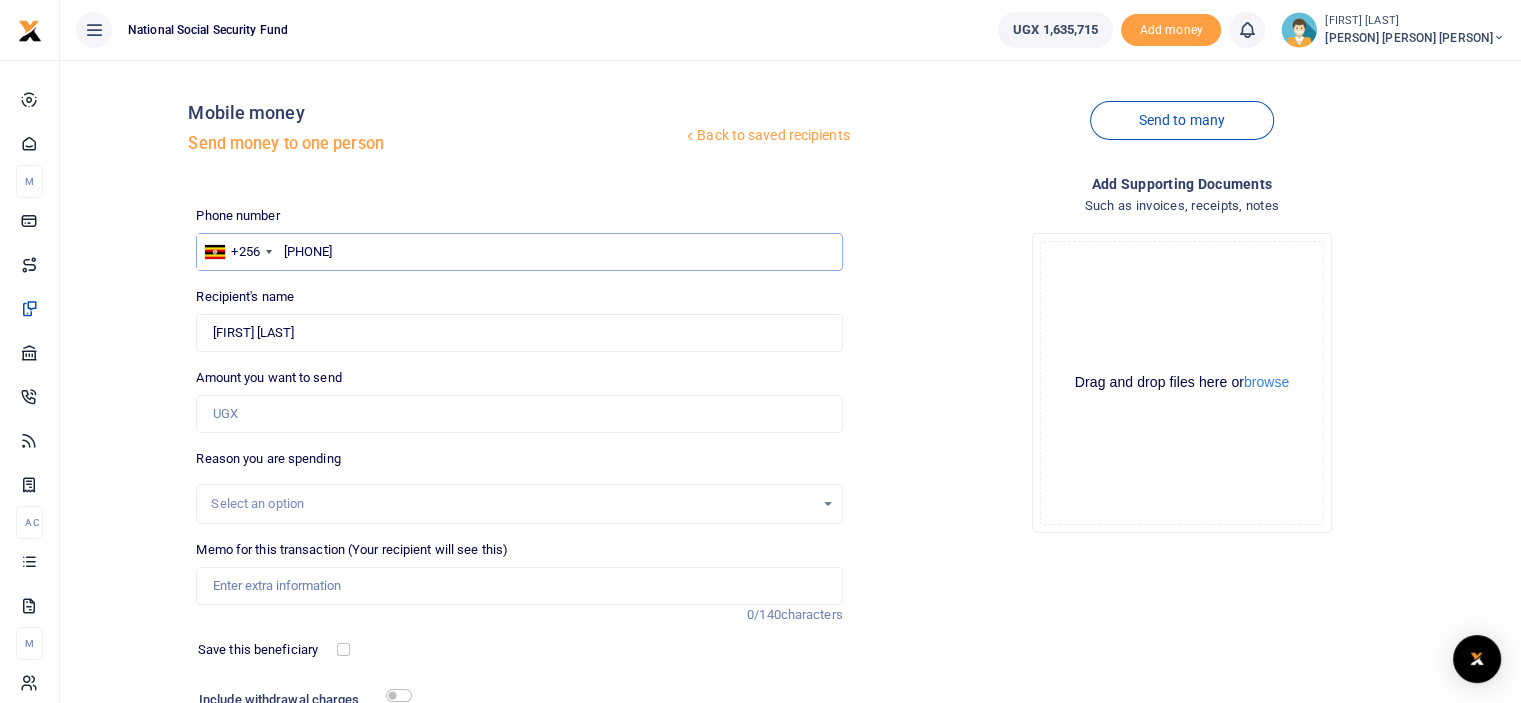 type on "789525130" 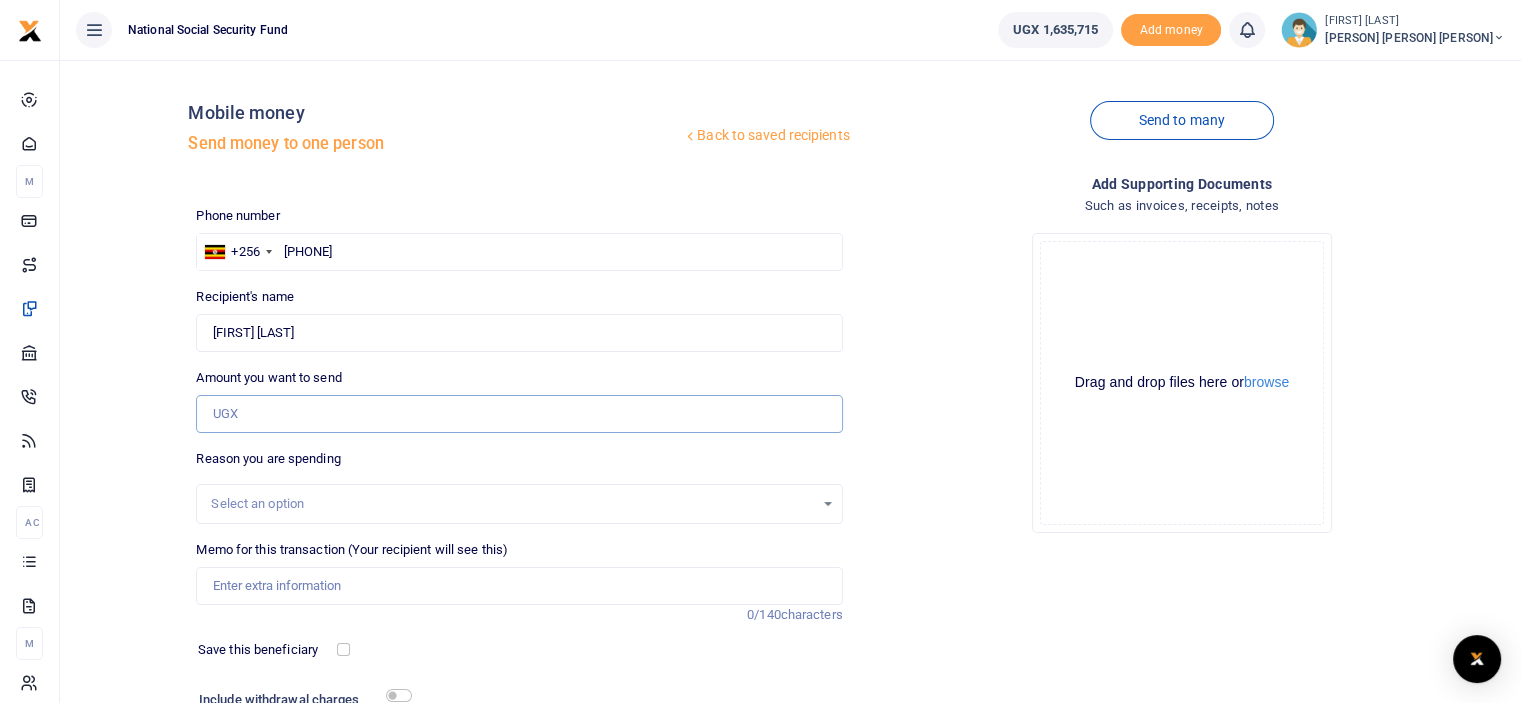 click on "Amount you want to send" at bounding box center (519, 414) 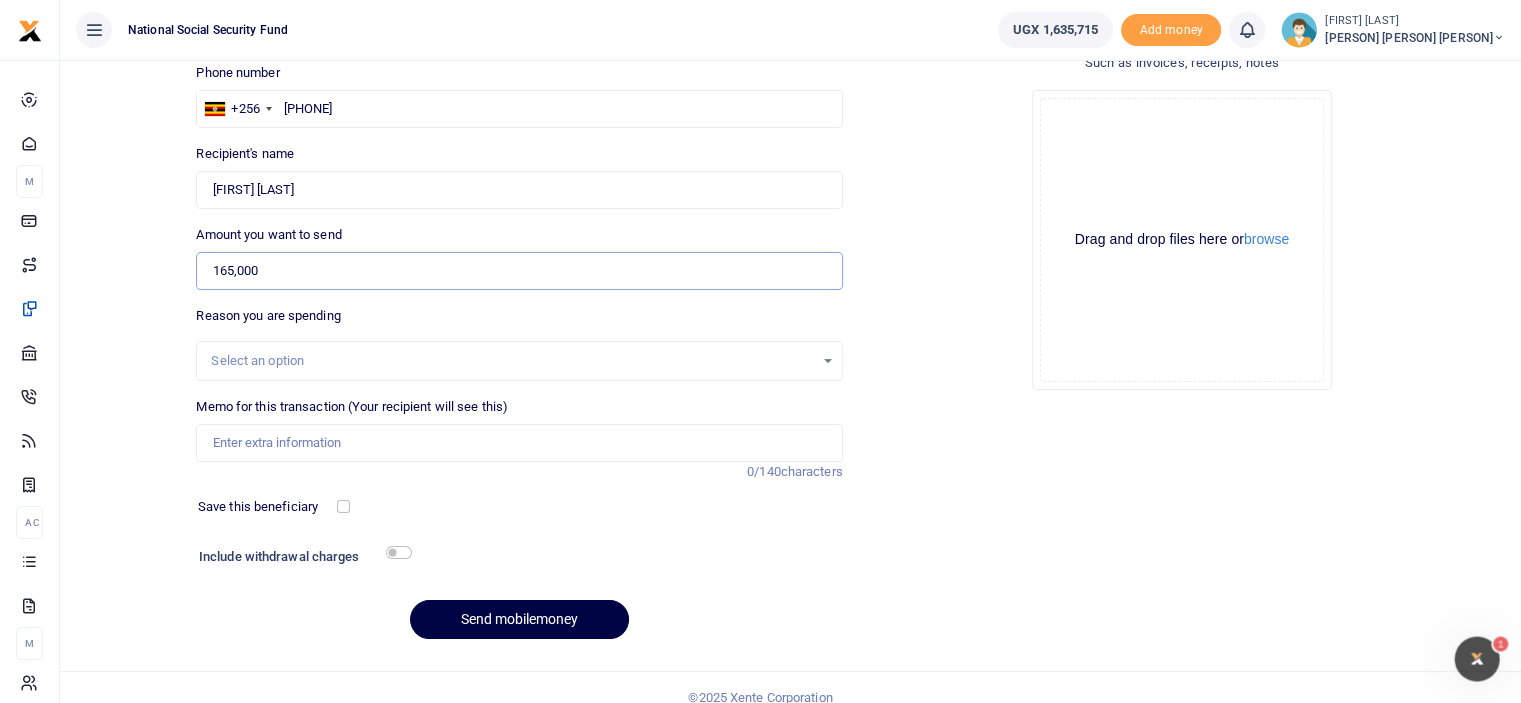 scroll, scrollTop: 162, scrollLeft: 0, axis: vertical 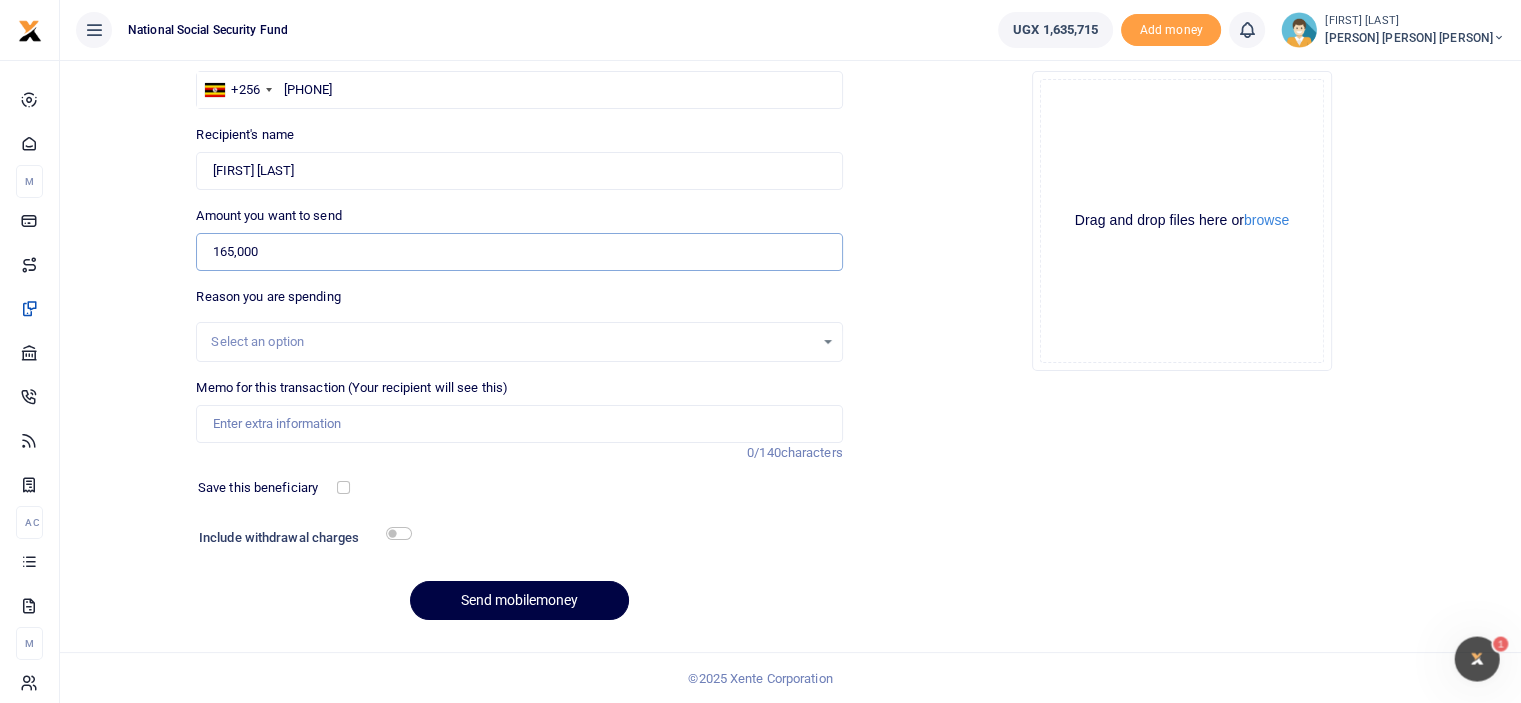 type on "165,000" 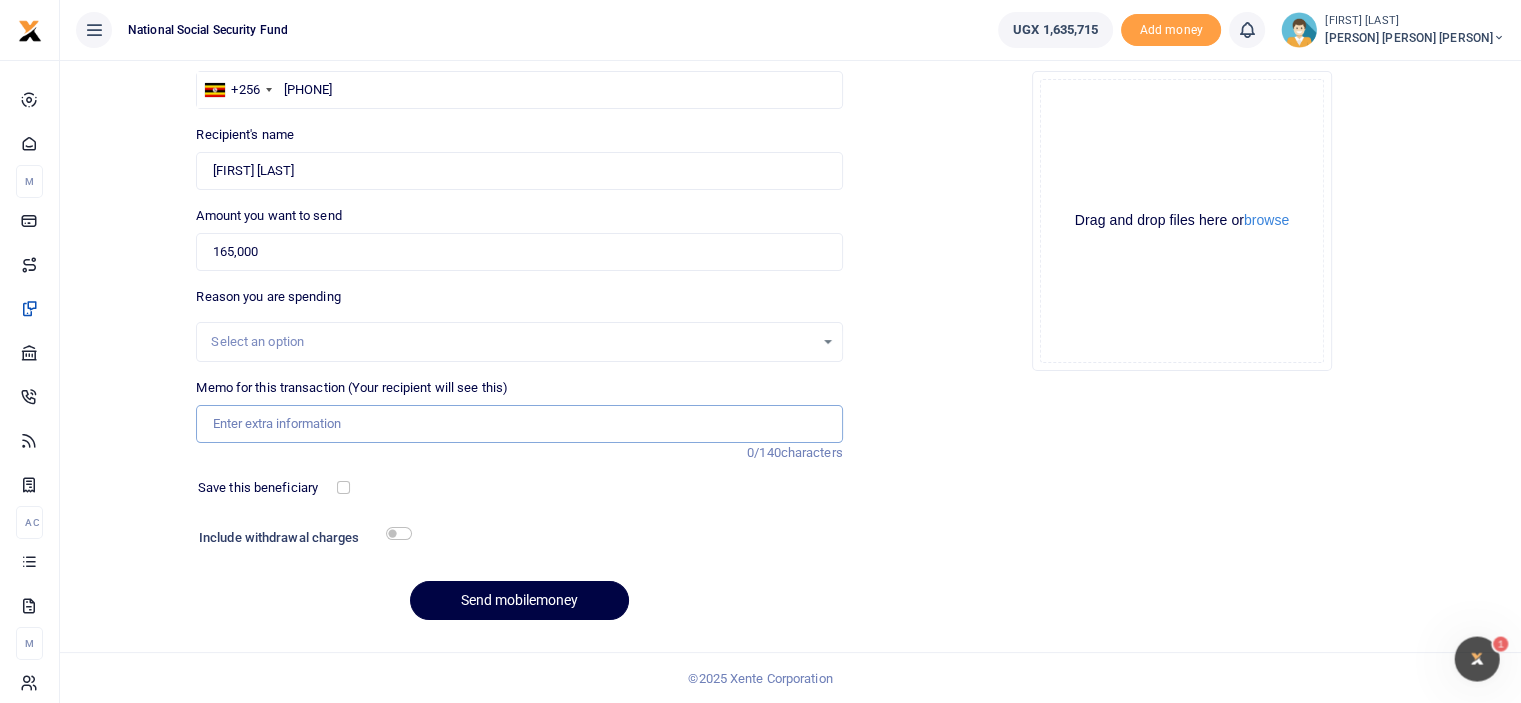 click on "Memo for this transaction (Your recipient will see this)" at bounding box center [519, 424] 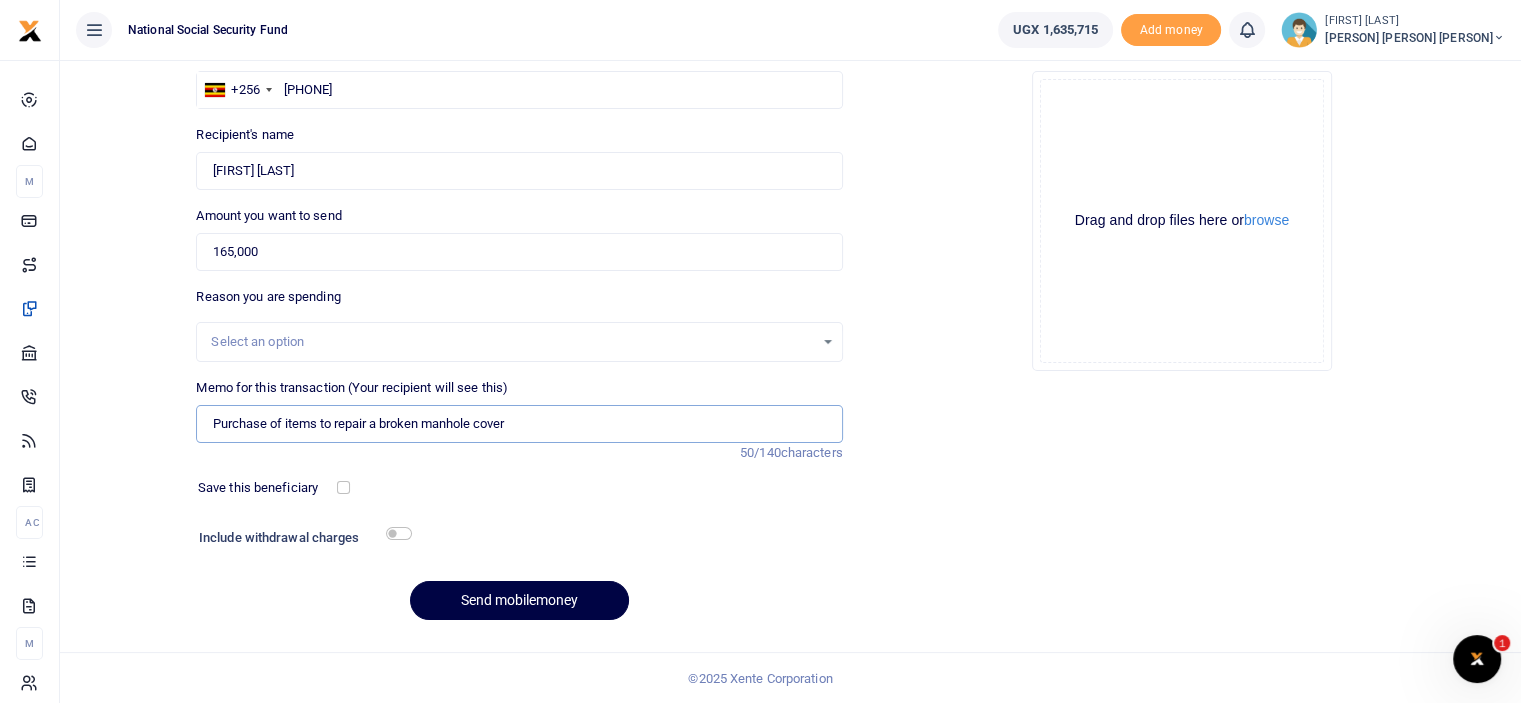 type on "Purchase of items to repair a broken manhole cover" 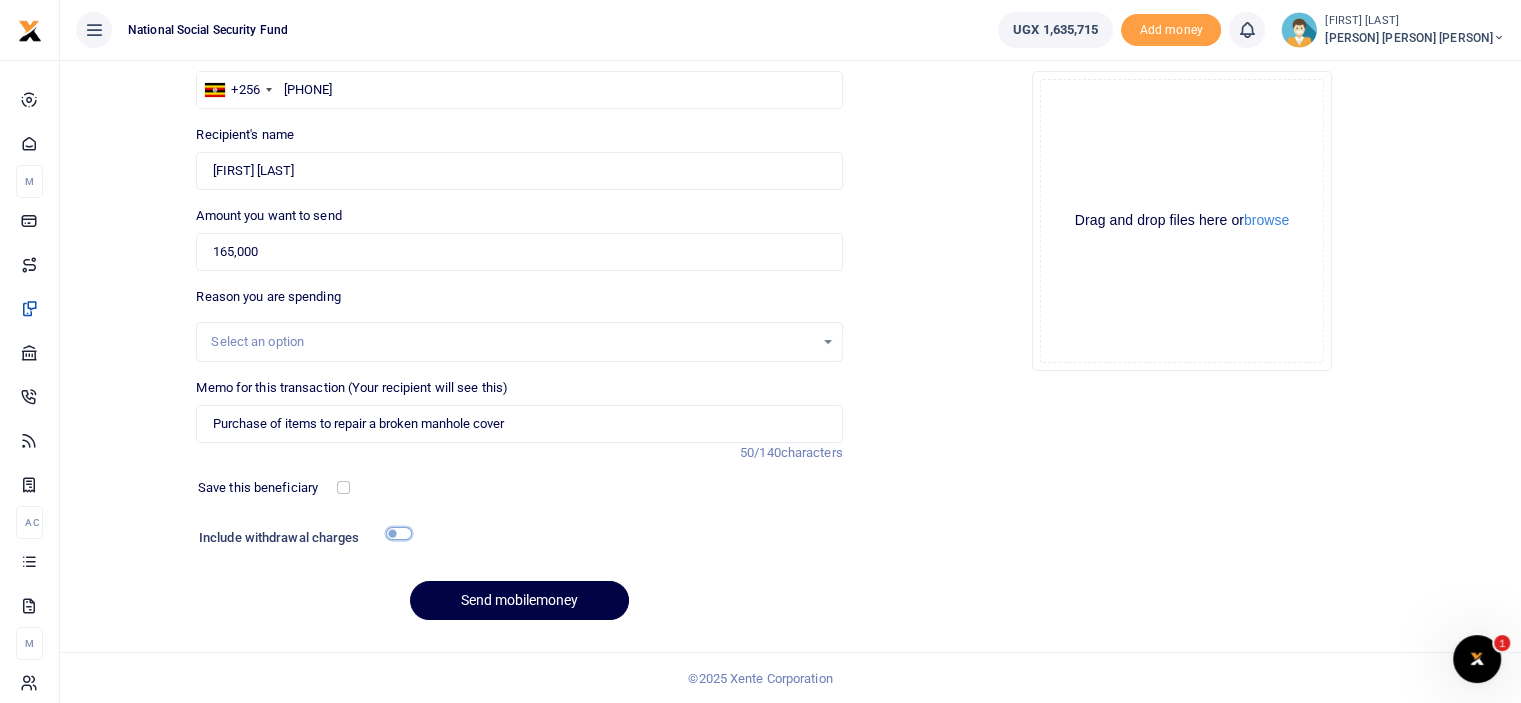click at bounding box center (399, 533) 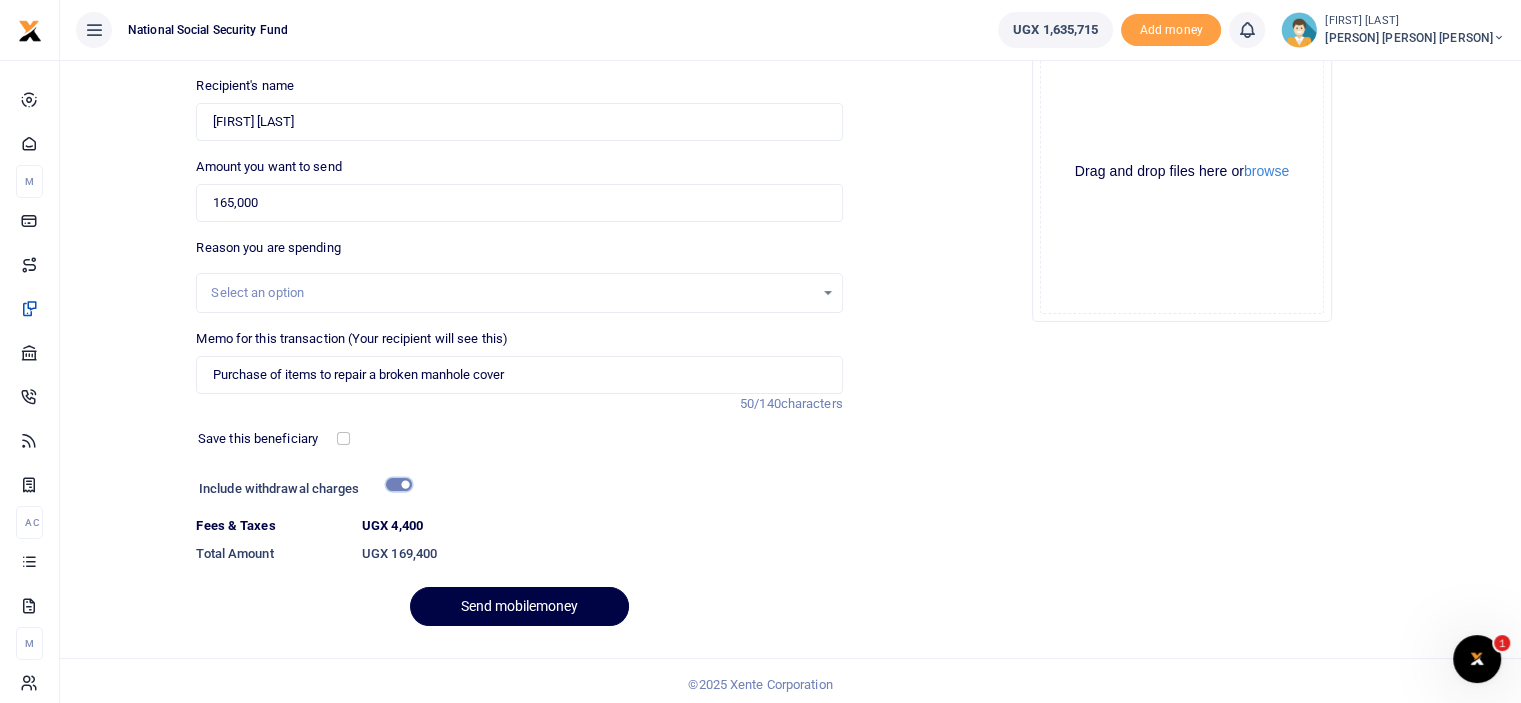 scroll, scrollTop: 217, scrollLeft: 0, axis: vertical 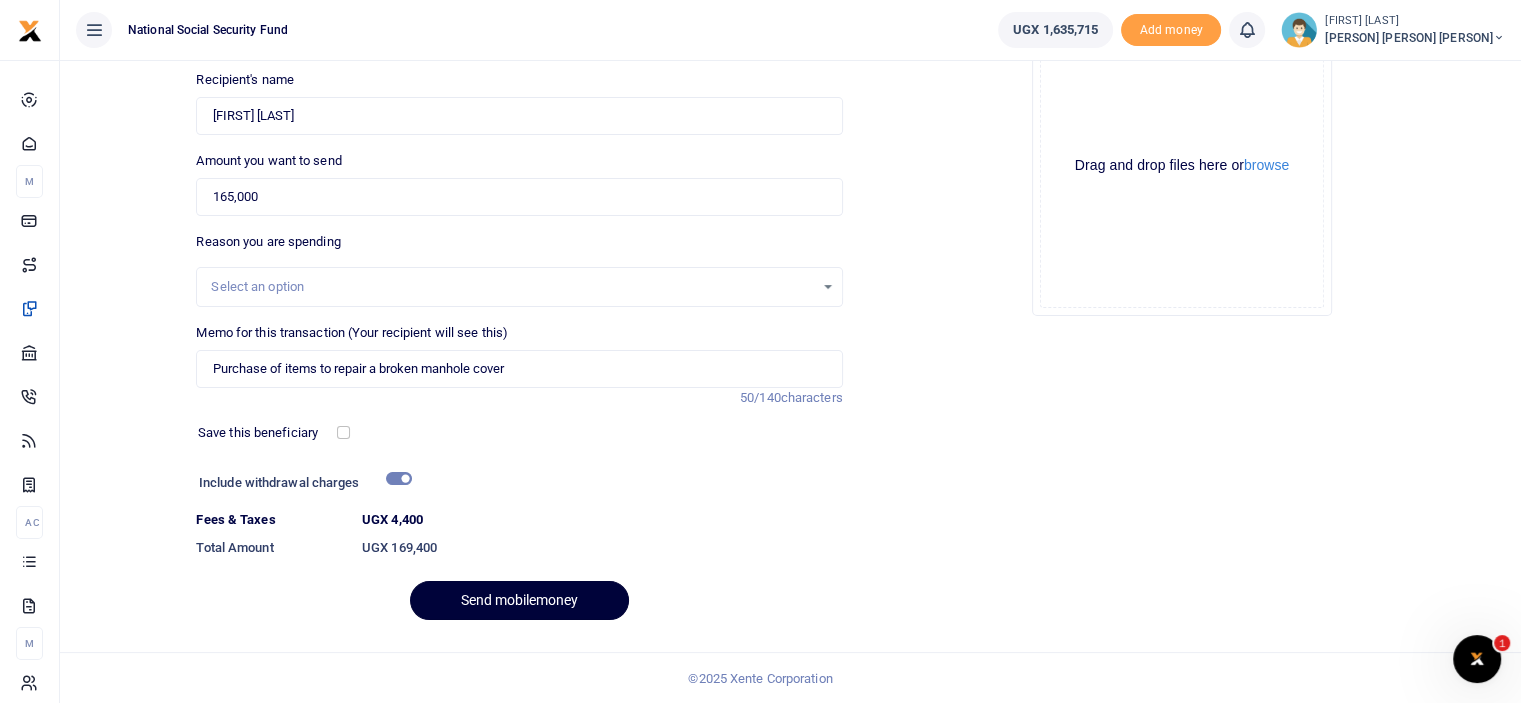 click on "Send mobilemoney" at bounding box center [519, 600] 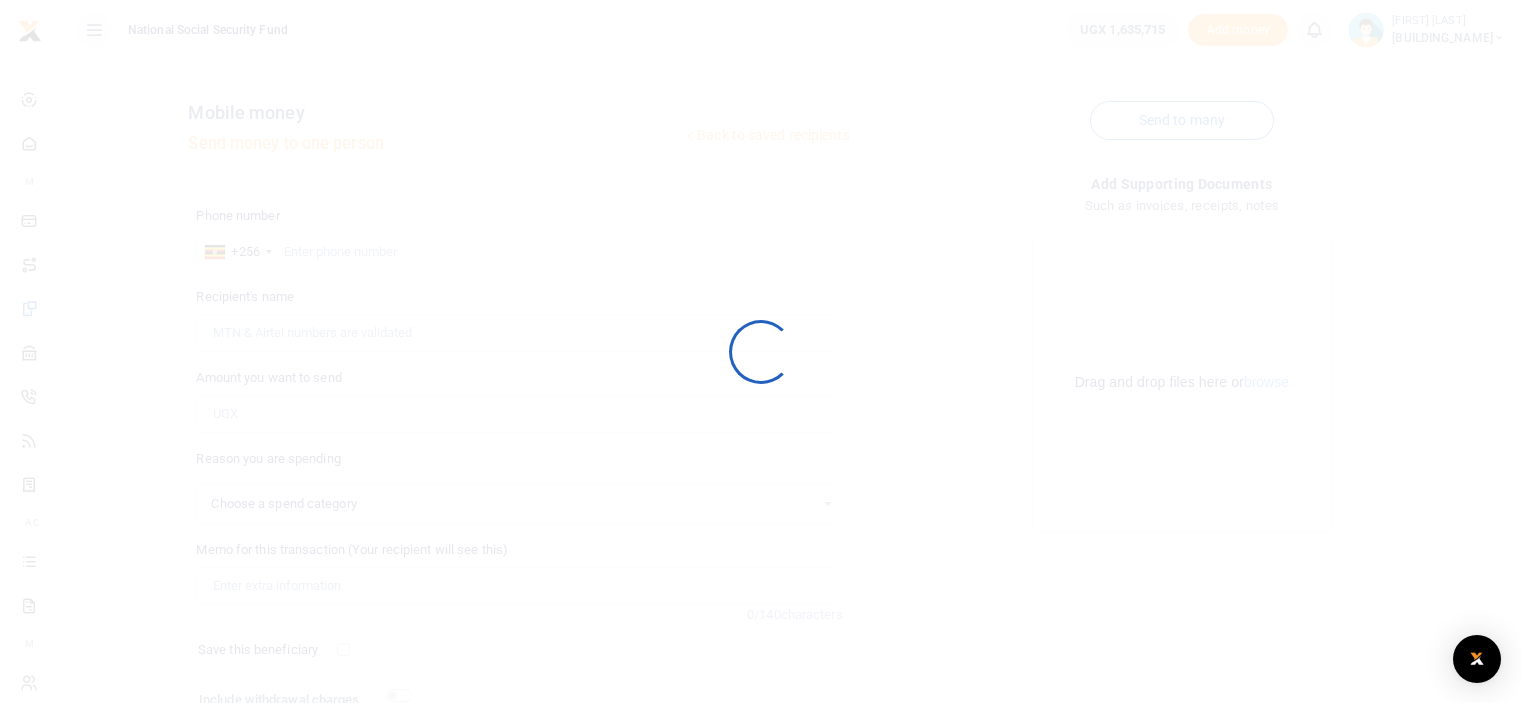 scroll, scrollTop: 162, scrollLeft: 0, axis: vertical 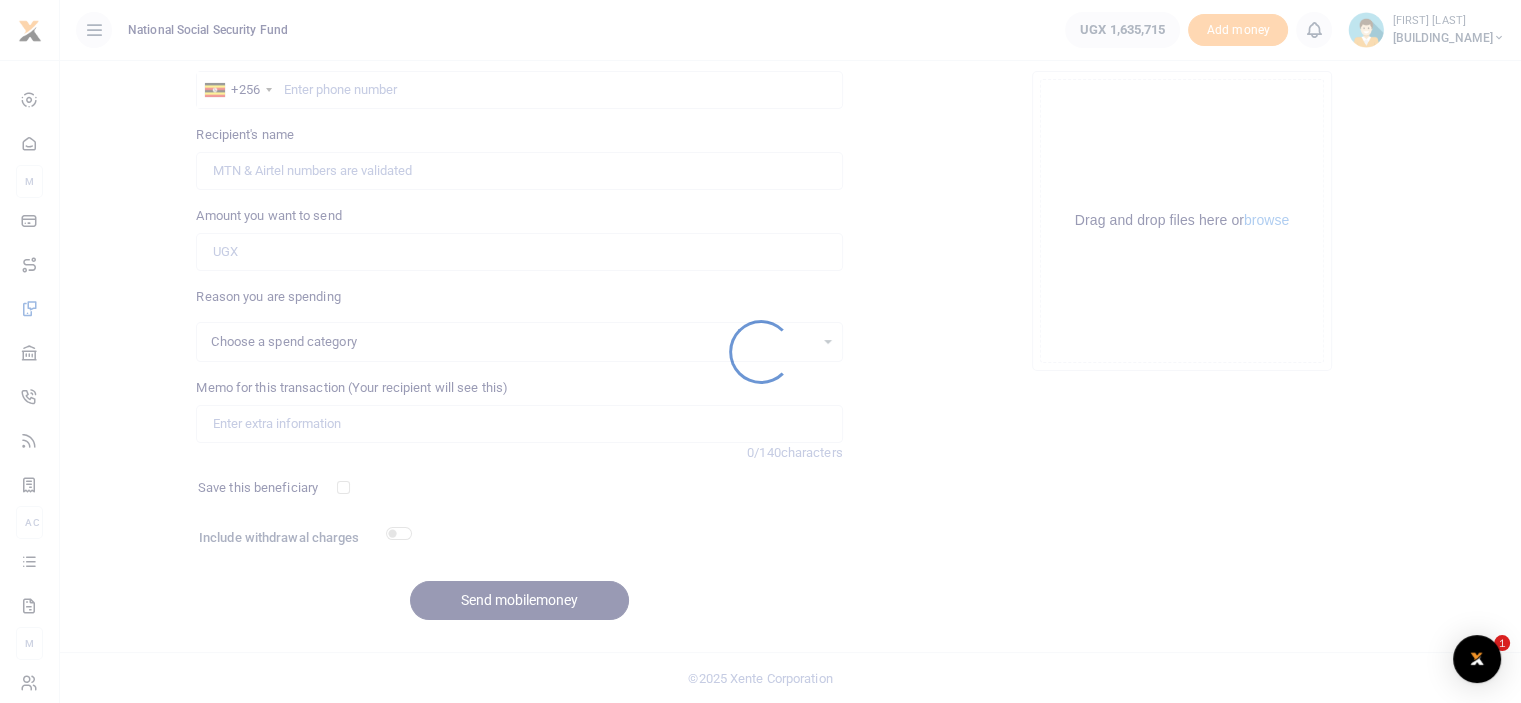 select 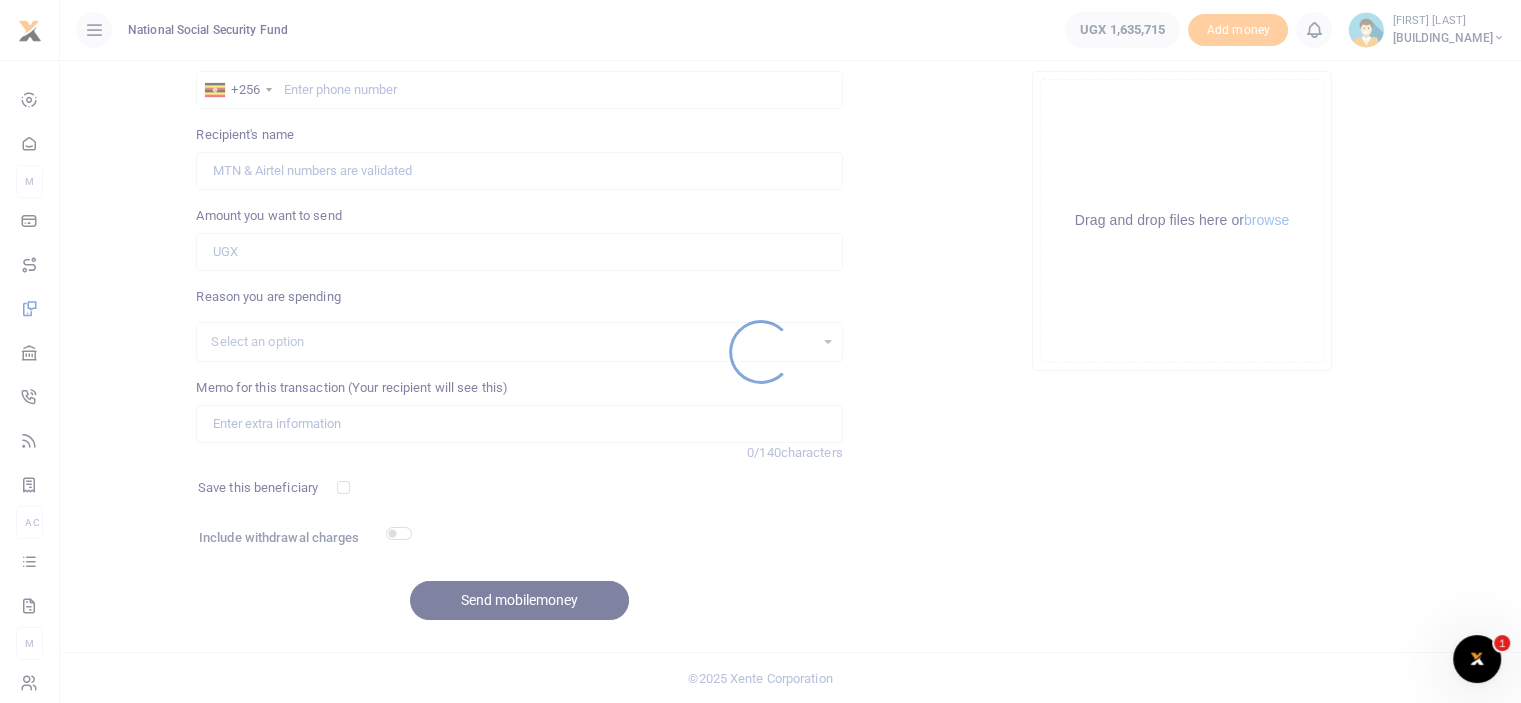 scroll, scrollTop: 0, scrollLeft: 0, axis: both 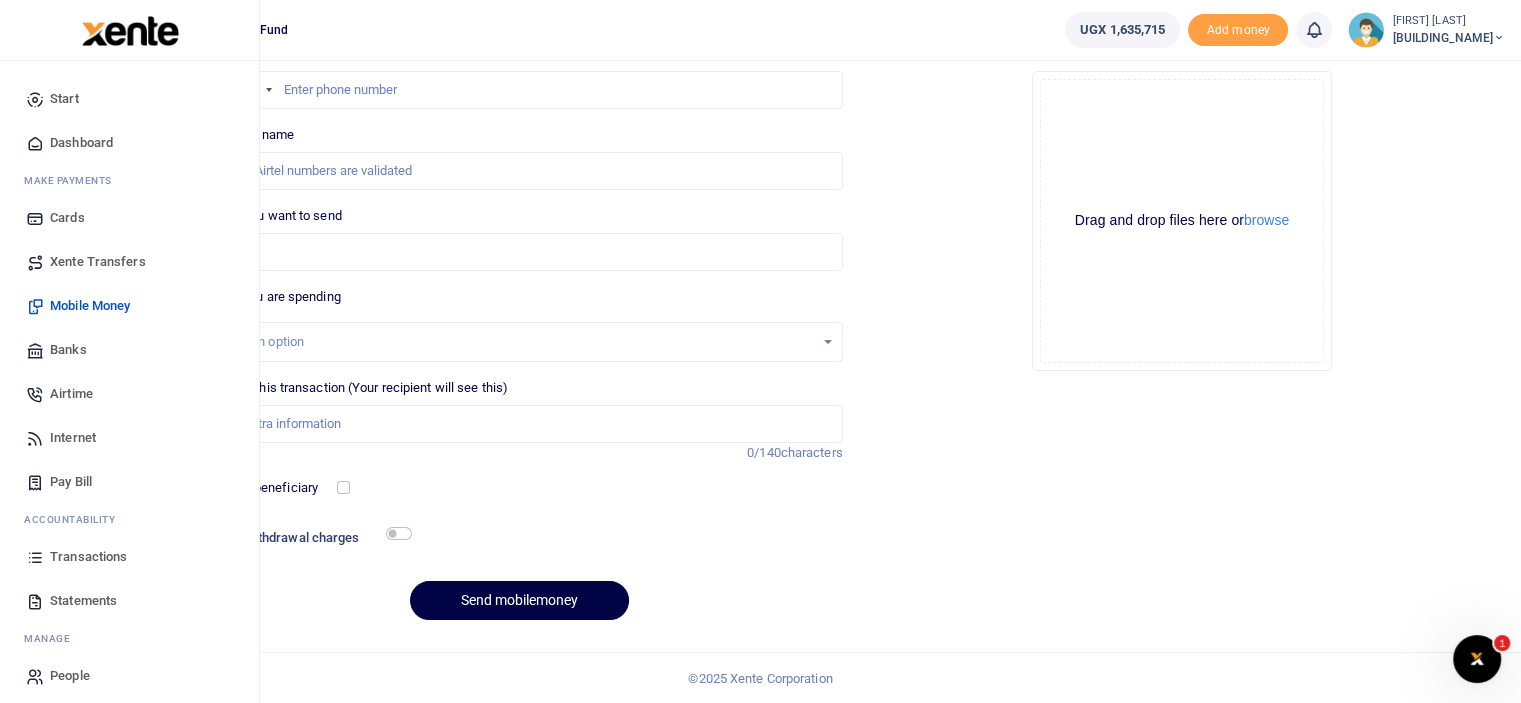 click at bounding box center (35, 143) 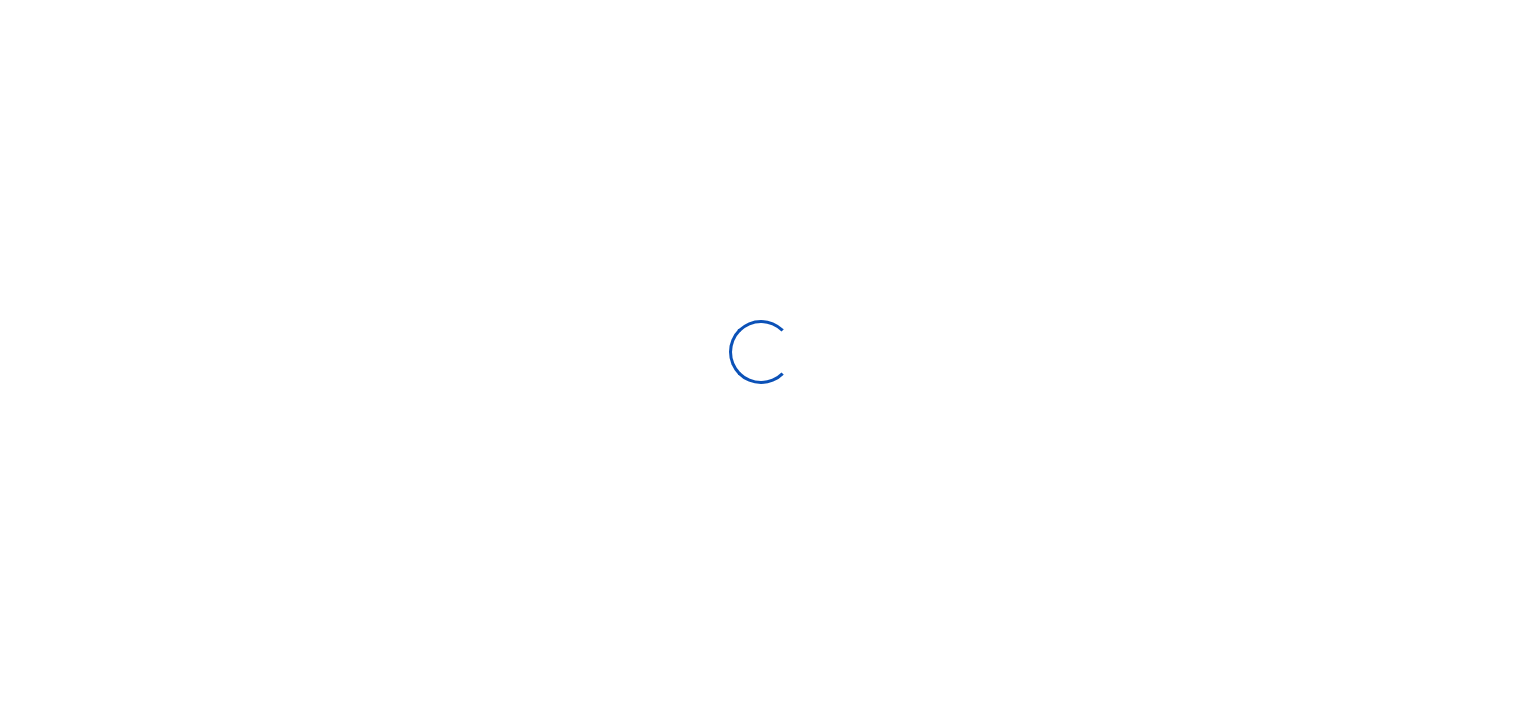 scroll, scrollTop: 0, scrollLeft: 0, axis: both 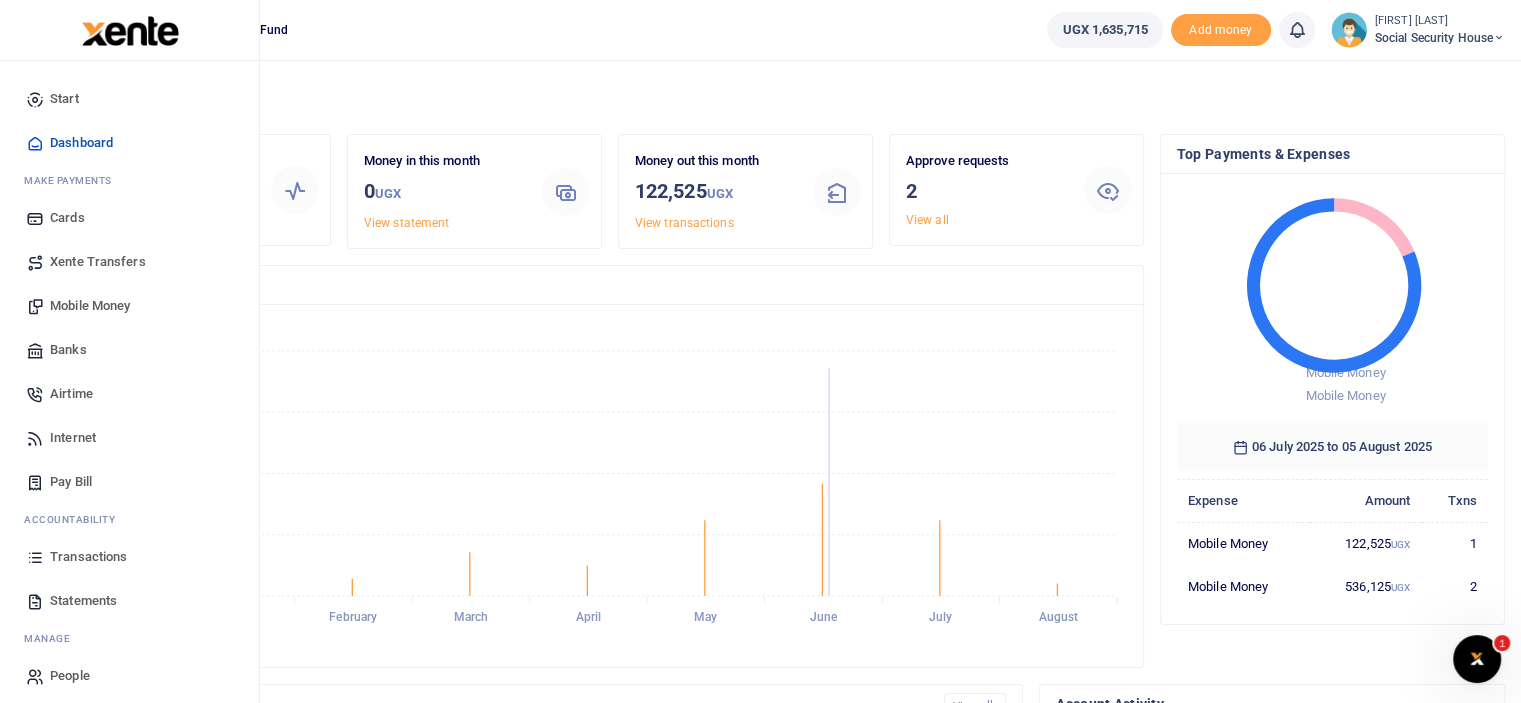 click on "Transactions" at bounding box center (88, 557) 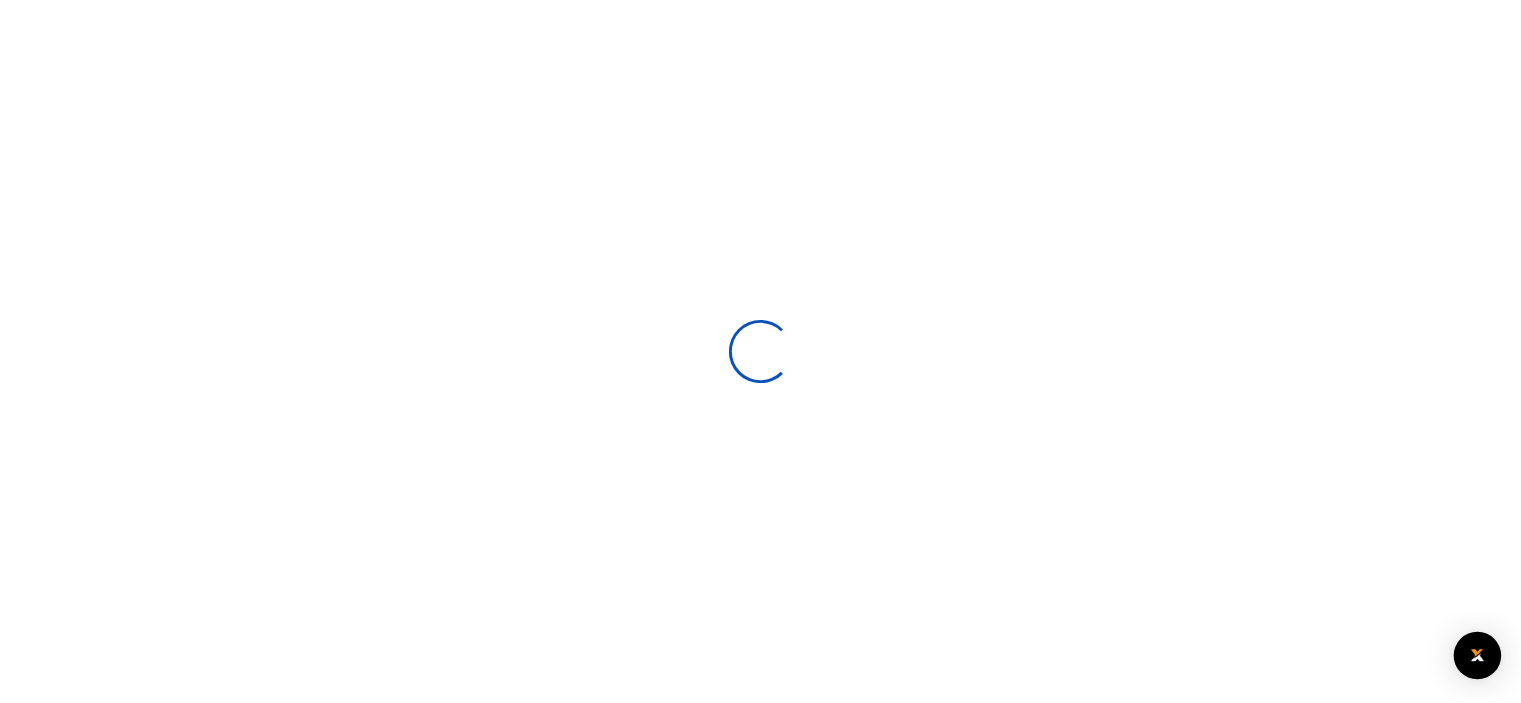 scroll, scrollTop: 0, scrollLeft: 0, axis: both 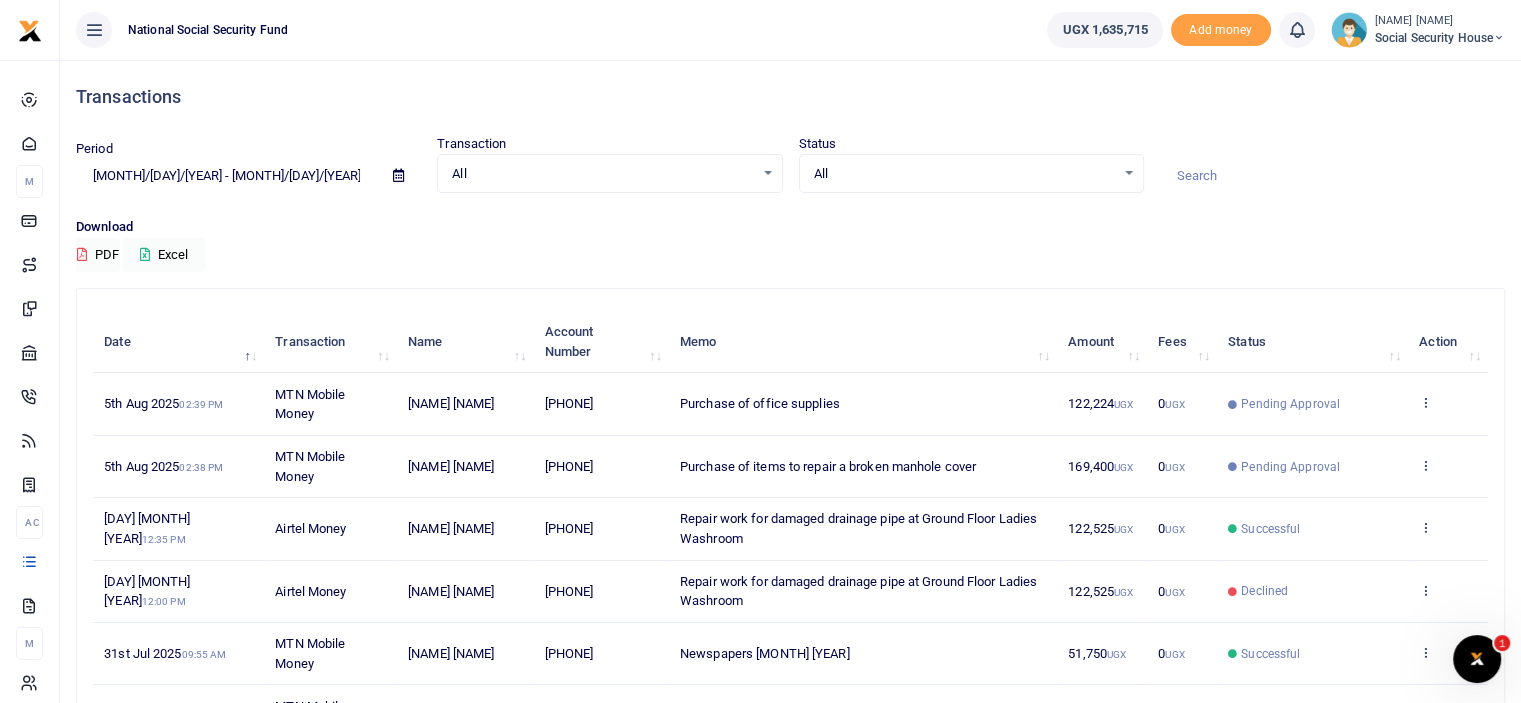 click on "View details
Send again" at bounding box center [1448, 404] 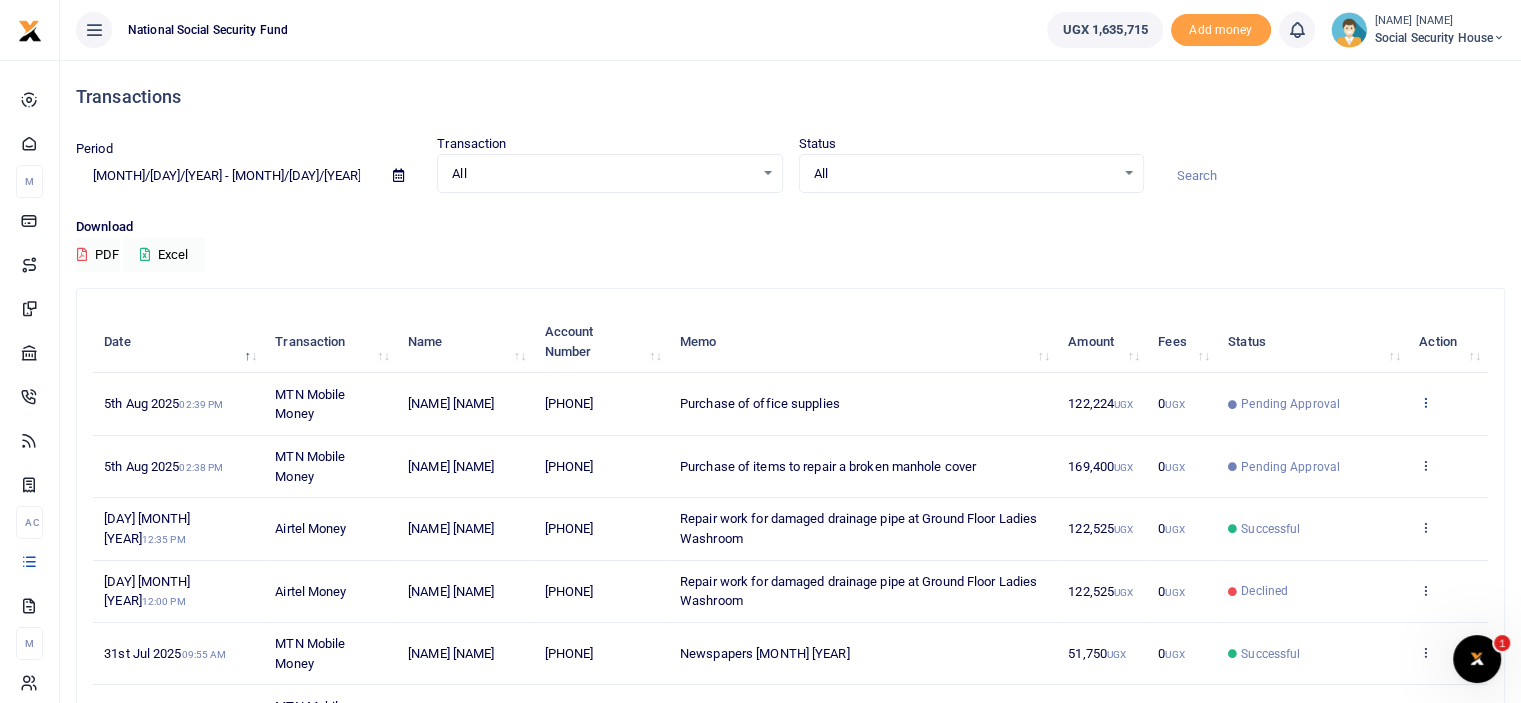 click at bounding box center (1425, 402) 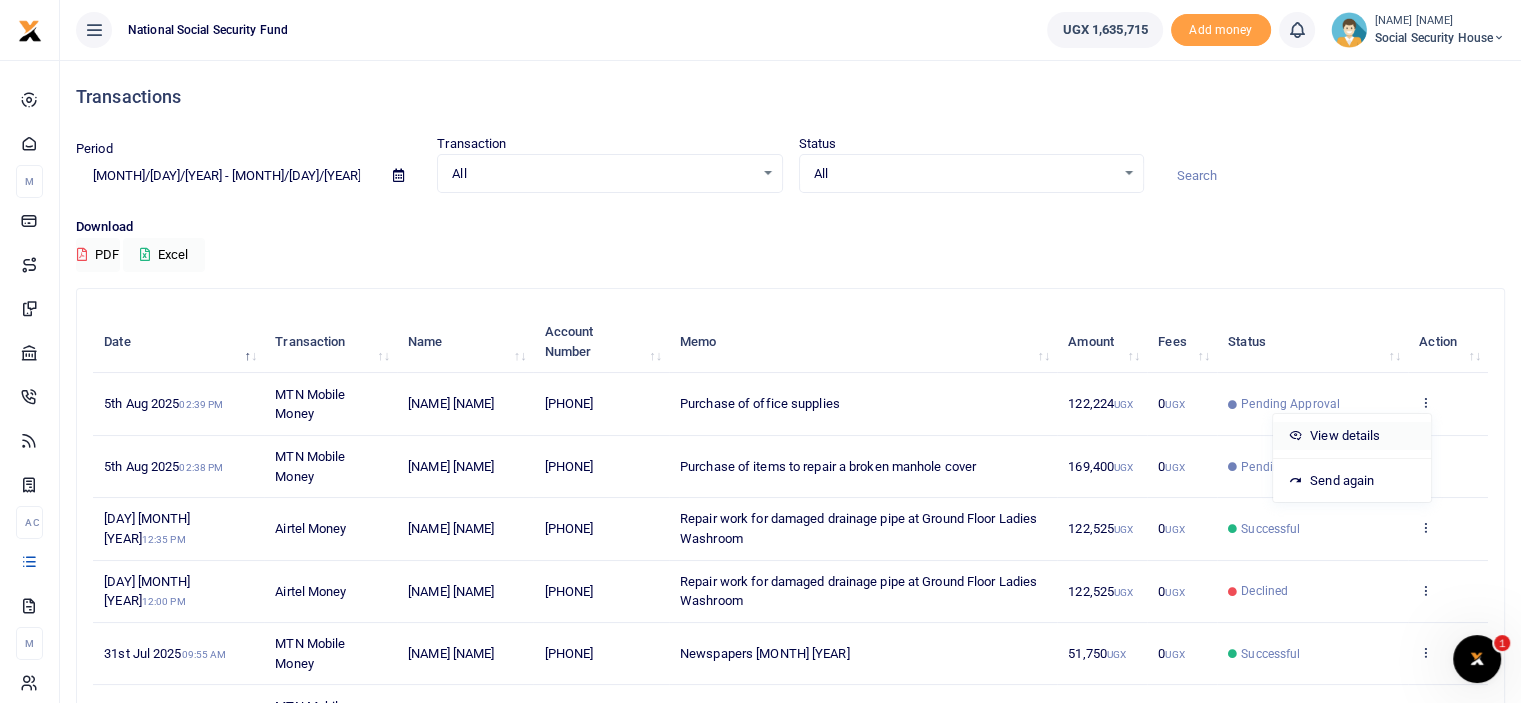 click on "View details" at bounding box center (1352, 436) 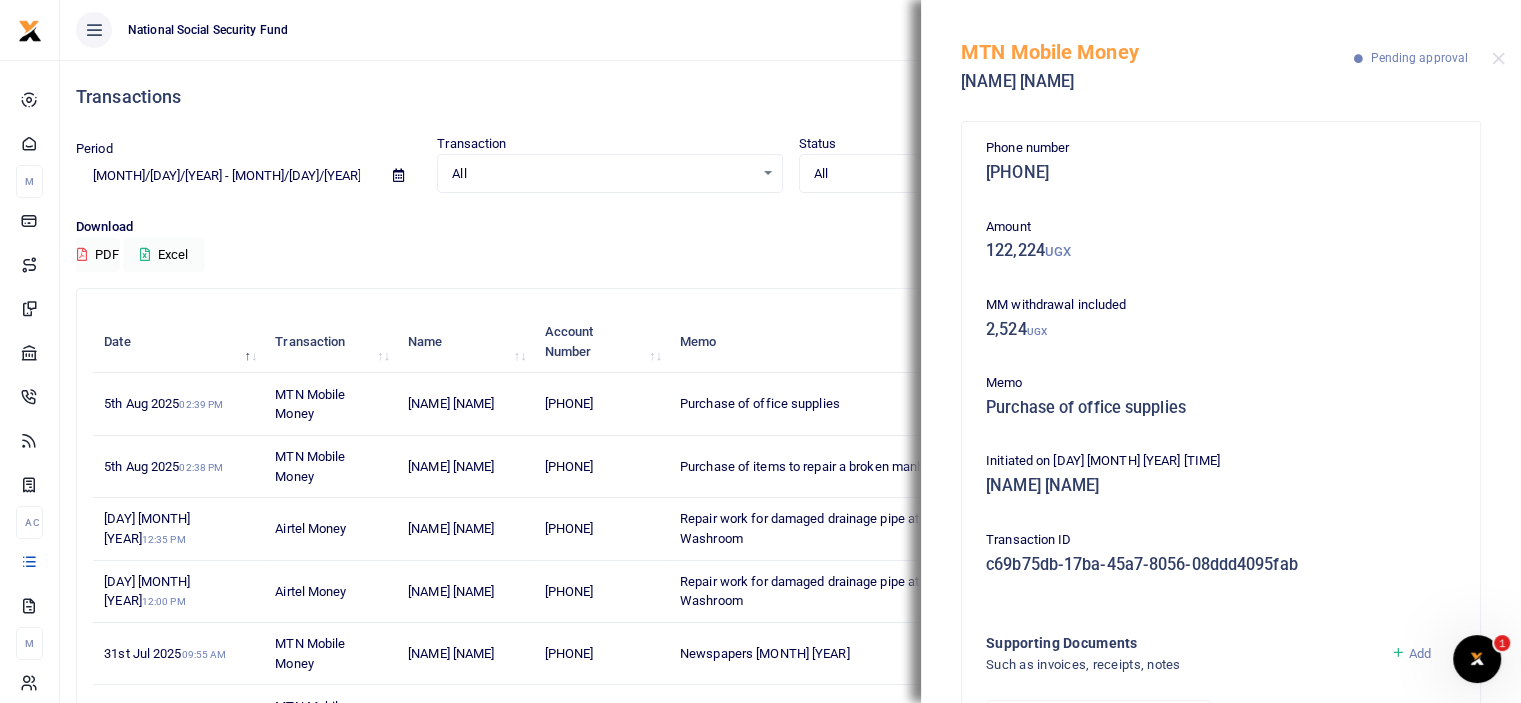 scroll, scrollTop: 0, scrollLeft: 0, axis: both 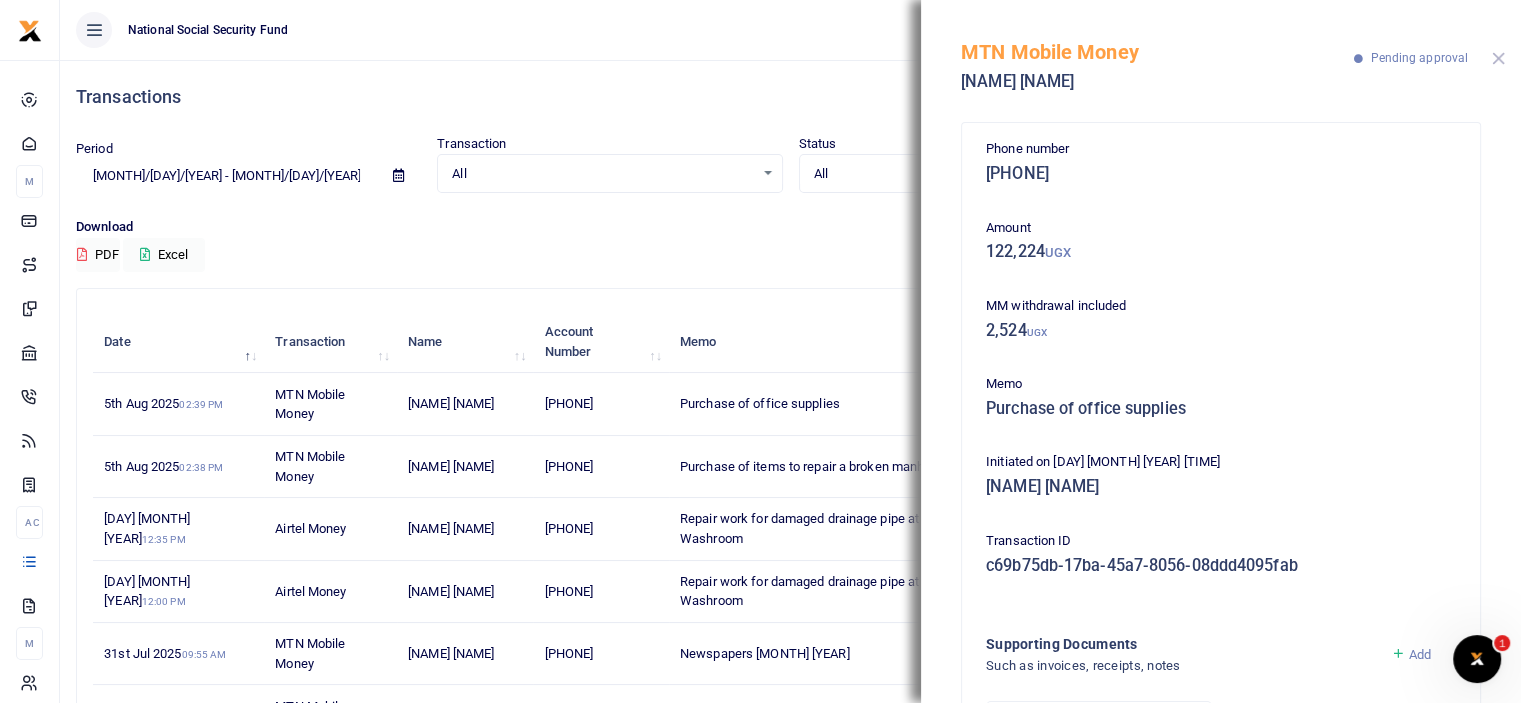 click at bounding box center (1498, 58) 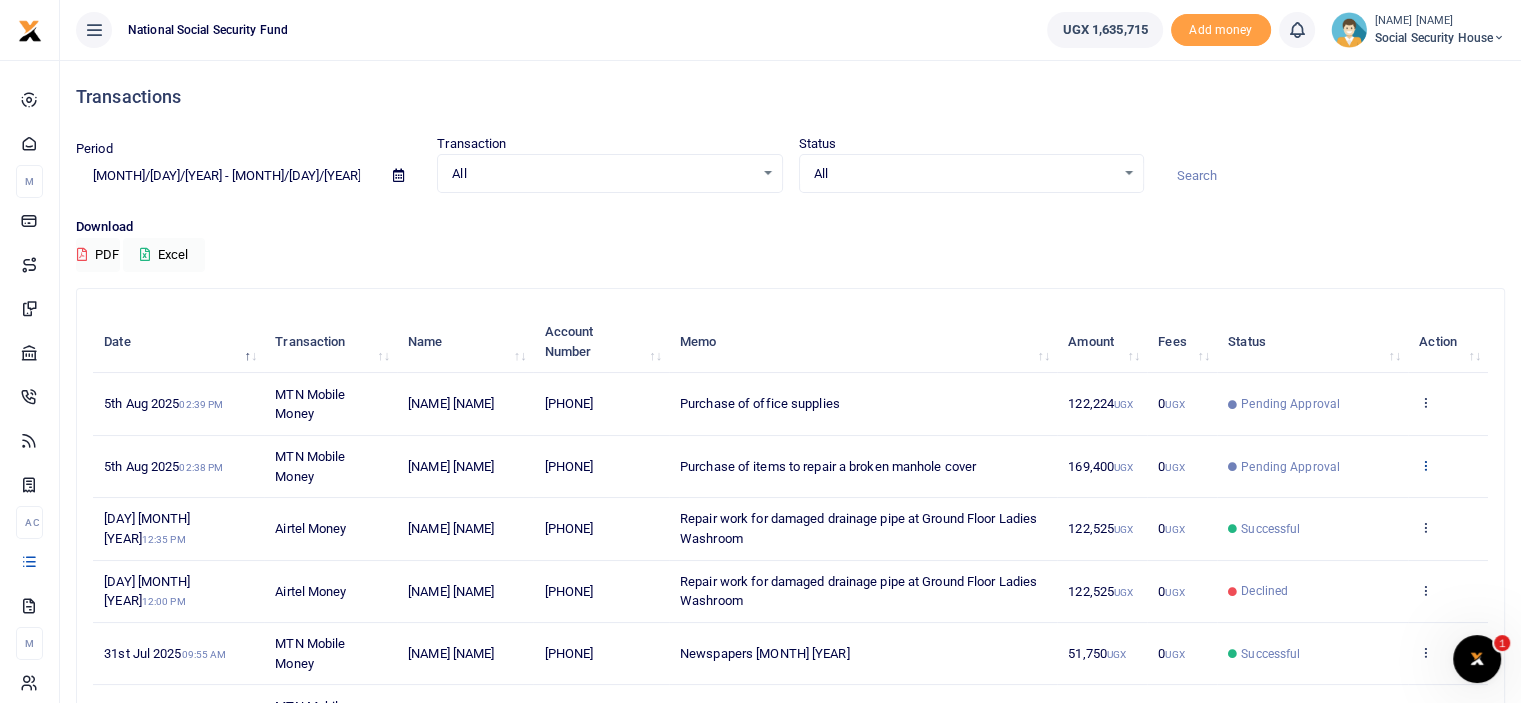 click at bounding box center (1425, 465) 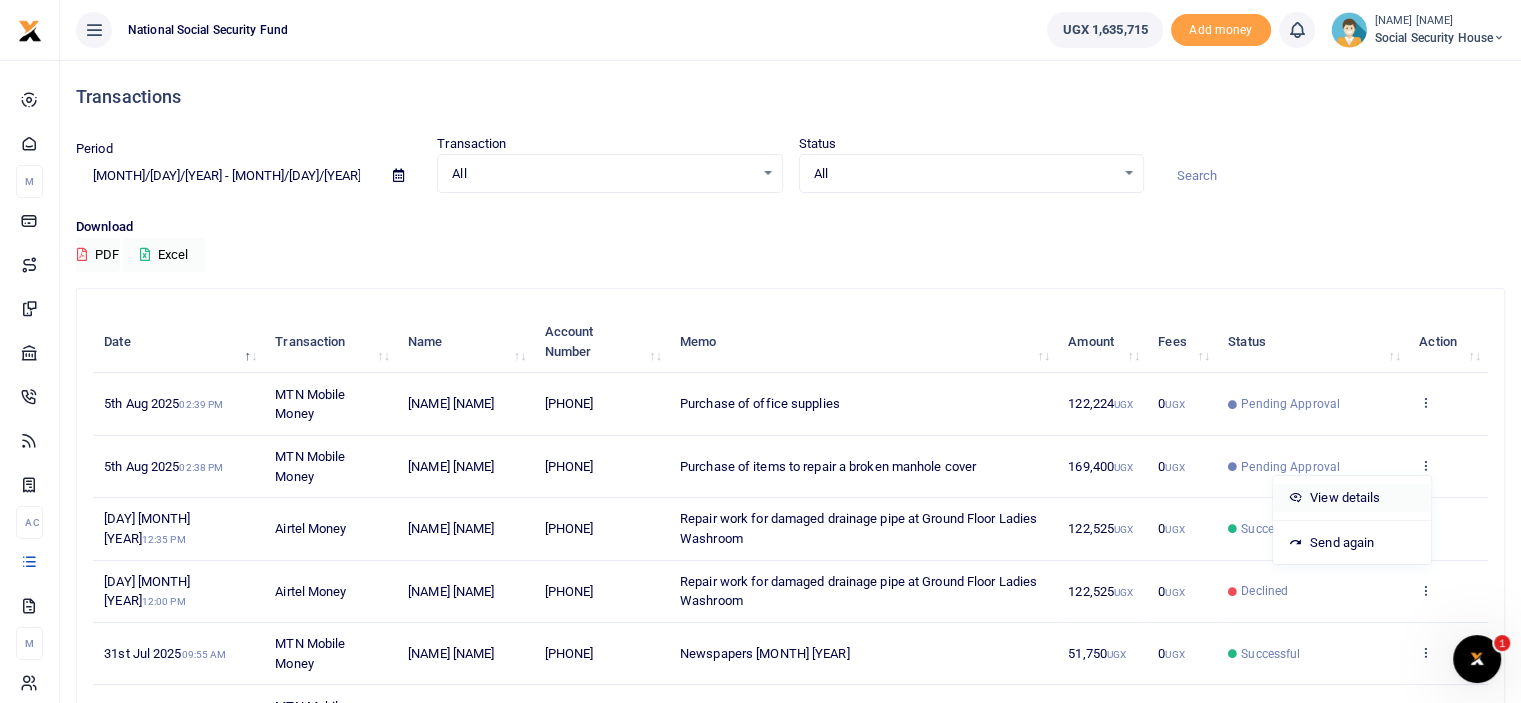 click on "View details" at bounding box center [1352, 498] 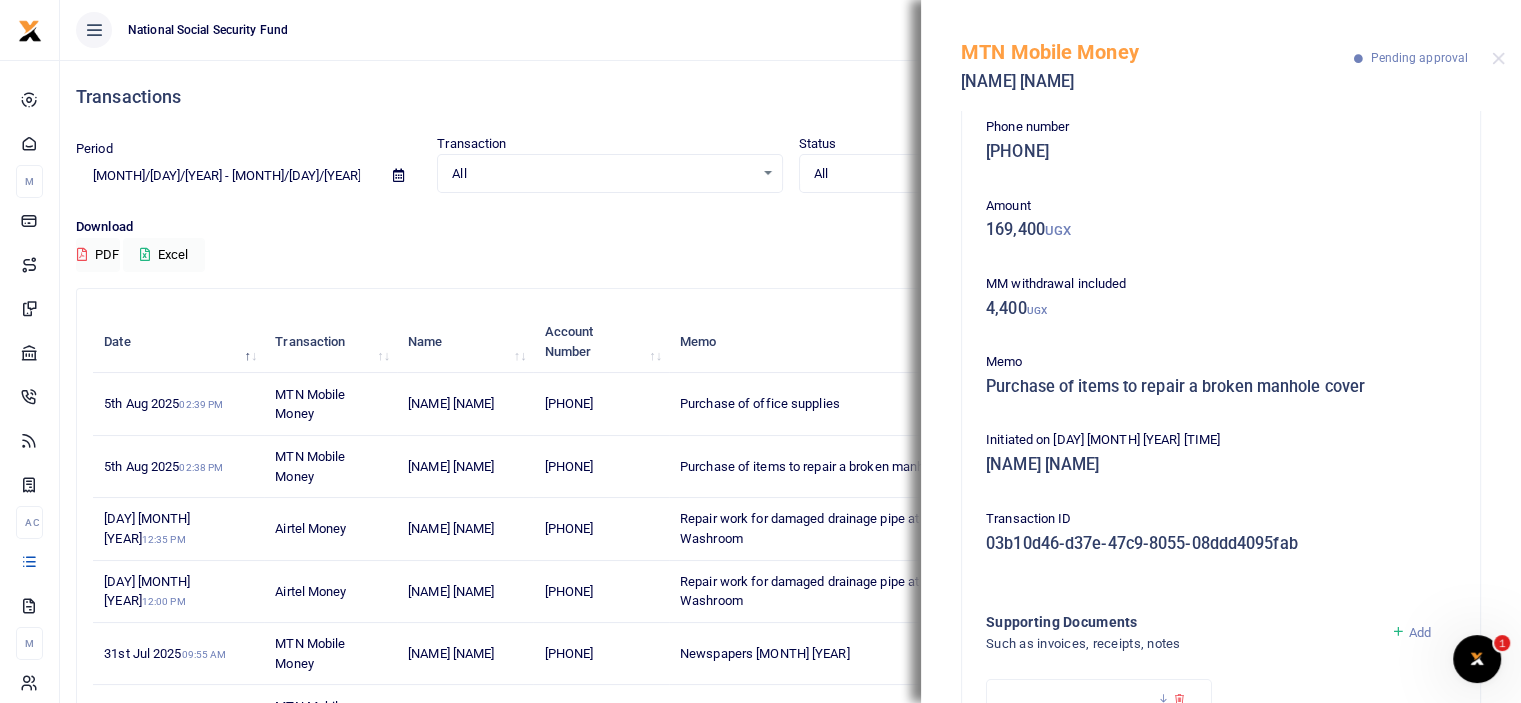 scroll, scrollTop: 0, scrollLeft: 0, axis: both 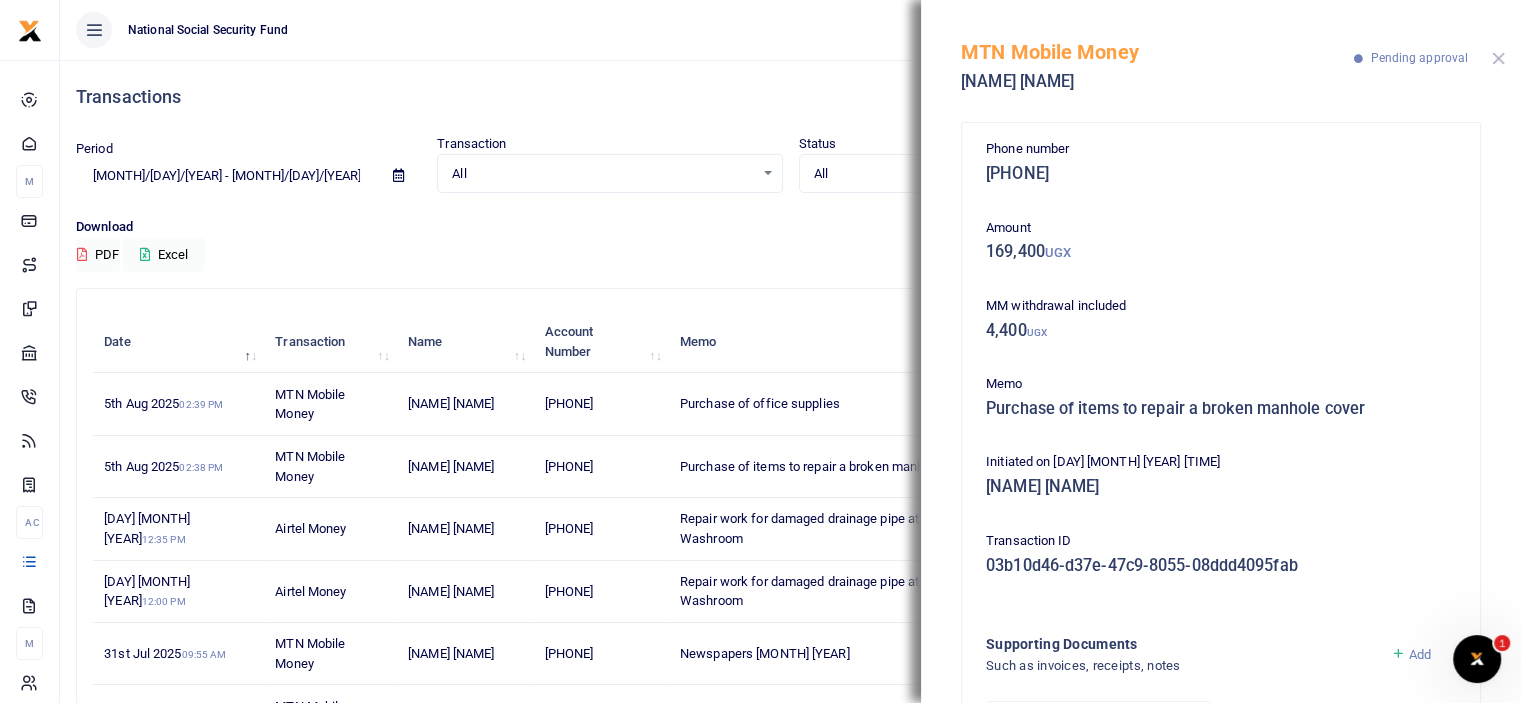 click at bounding box center [1498, 58] 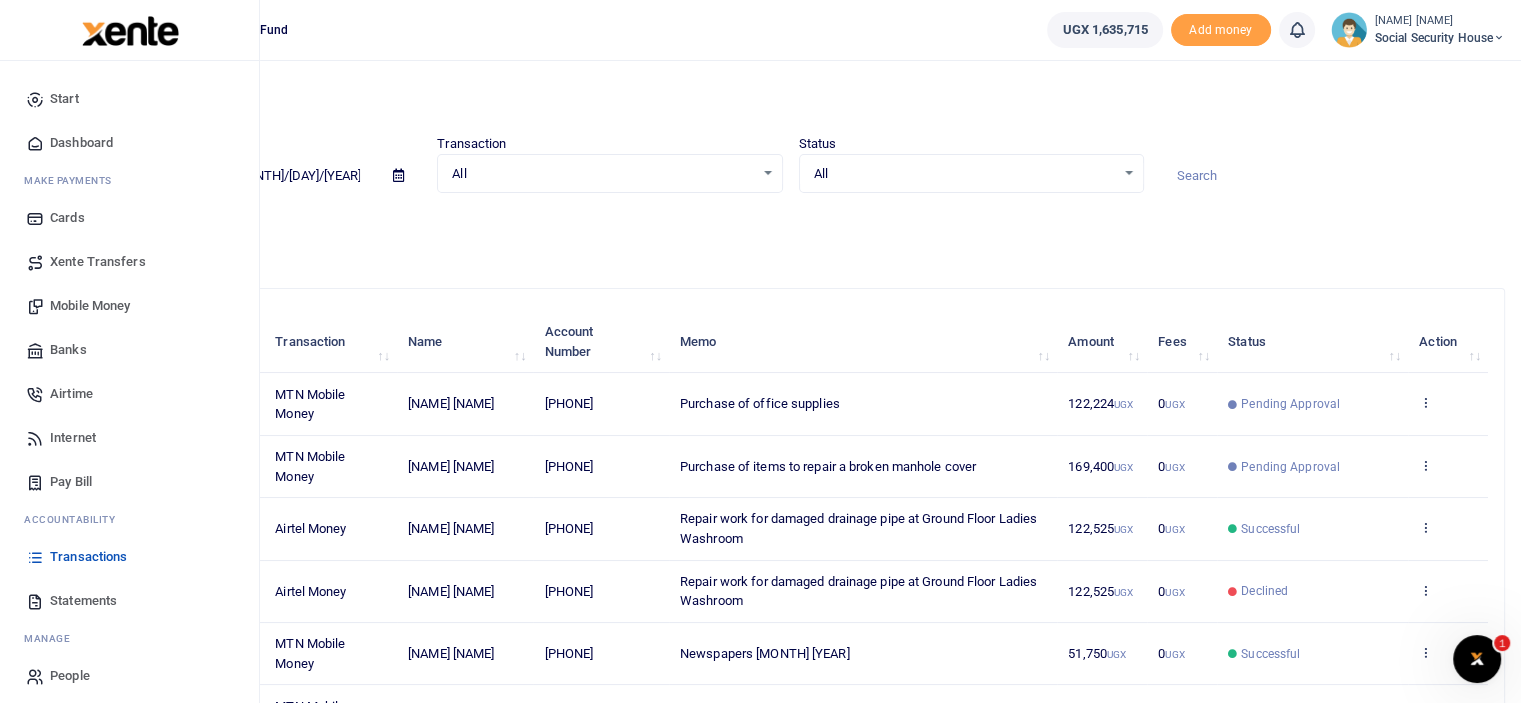 click on "Dashboard" at bounding box center [81, 143] 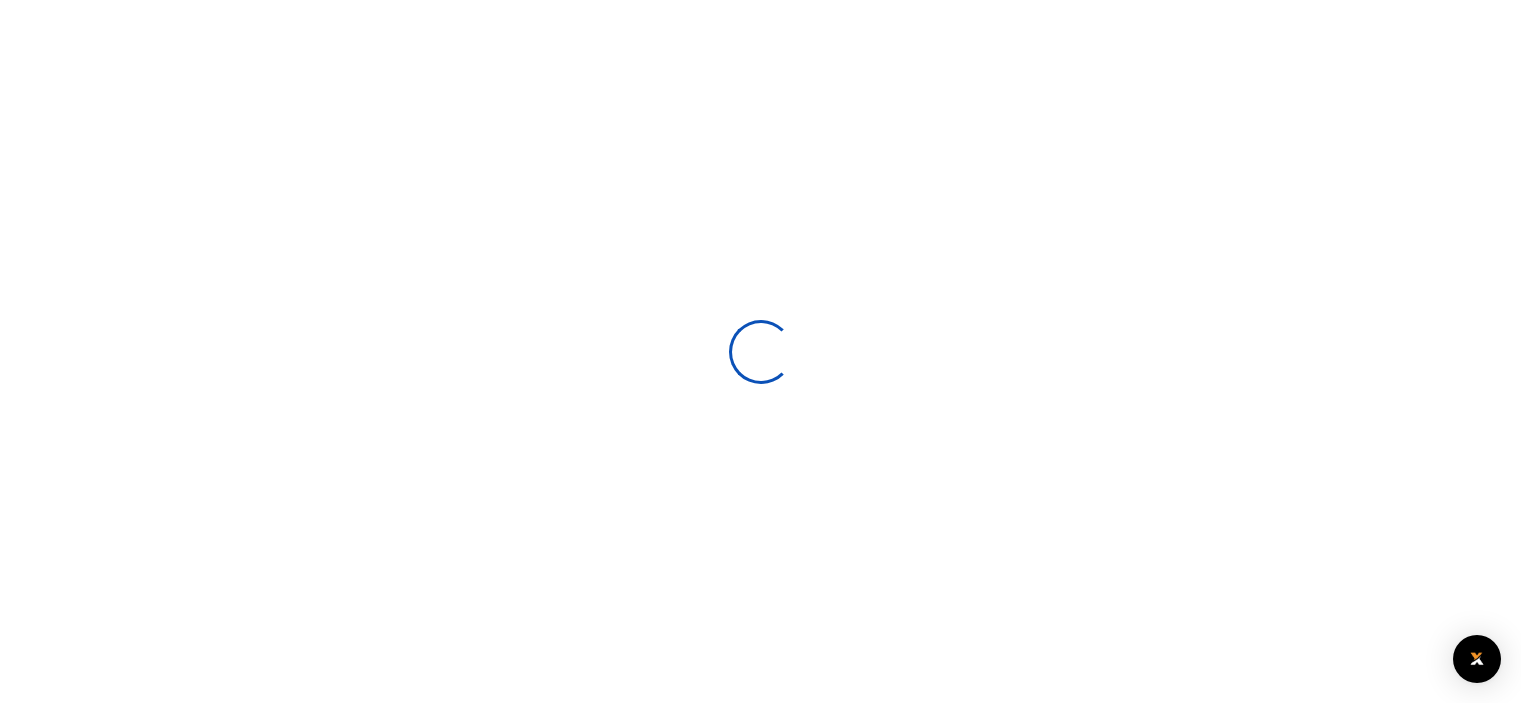 scroll, scrollTop: 0, scrollLeft: 0, axis: both 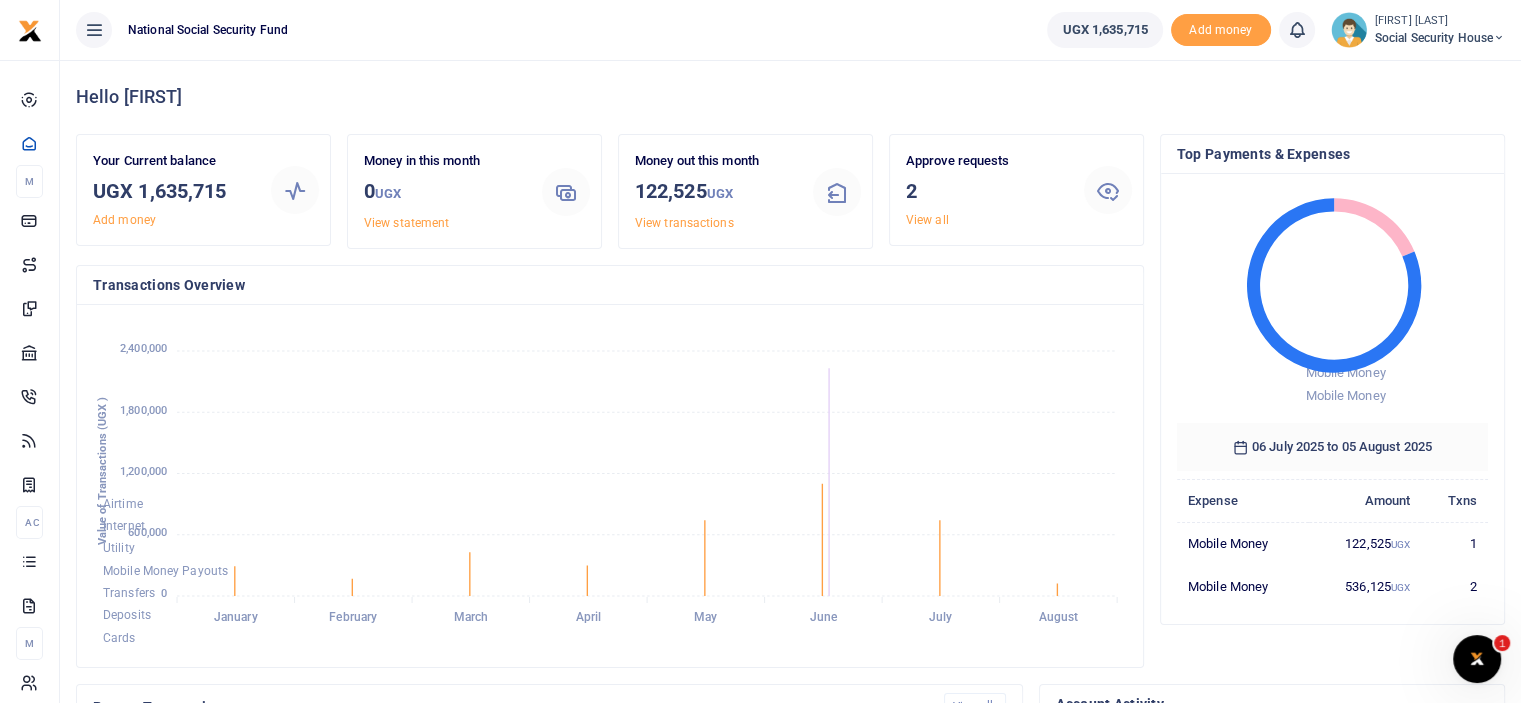 click on "[FIRST] [LAST]" at bounding box center (1440, 21) 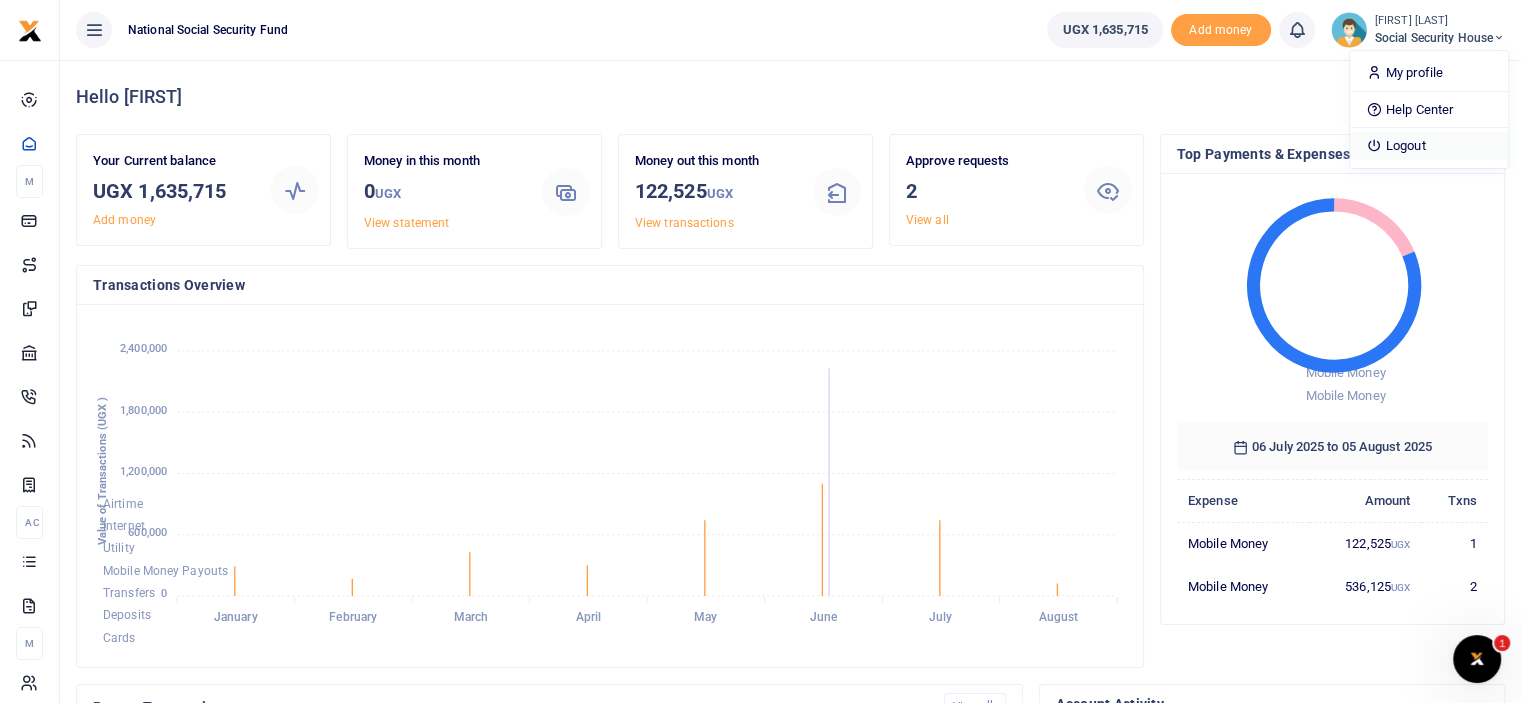click on "Logout" at bounding box center (1429, 146) 